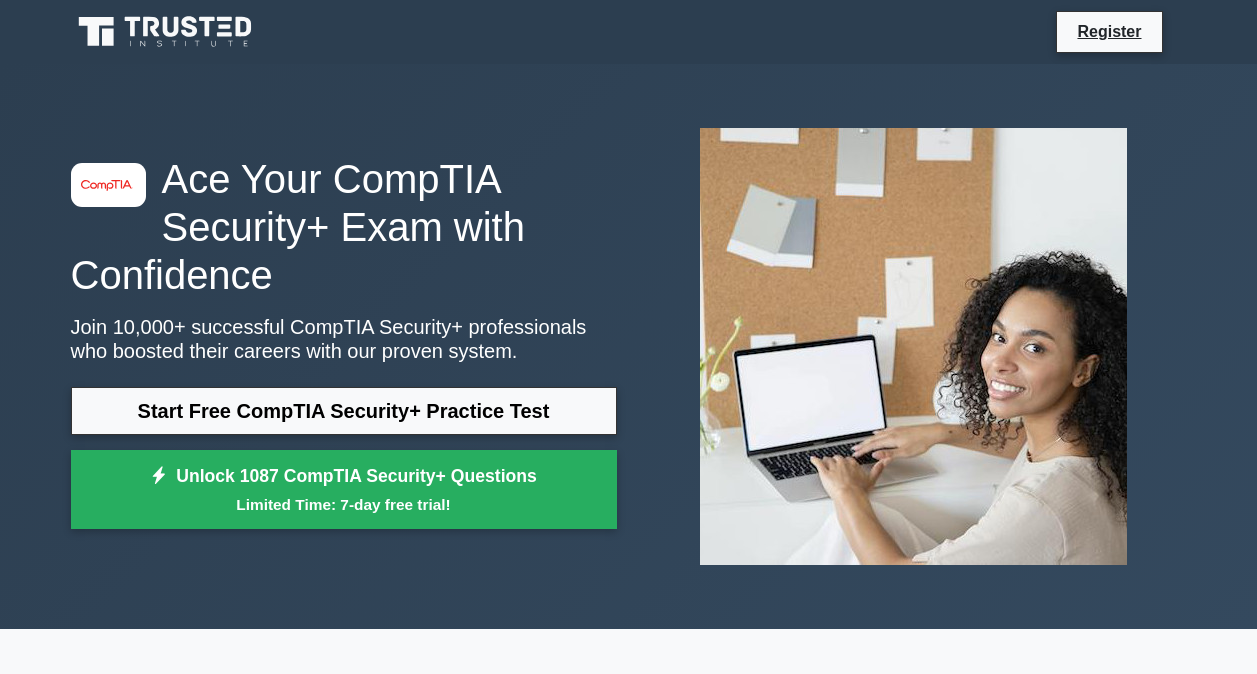 scroll, scrollTop: 0, scrollLeft: 0, axis: both 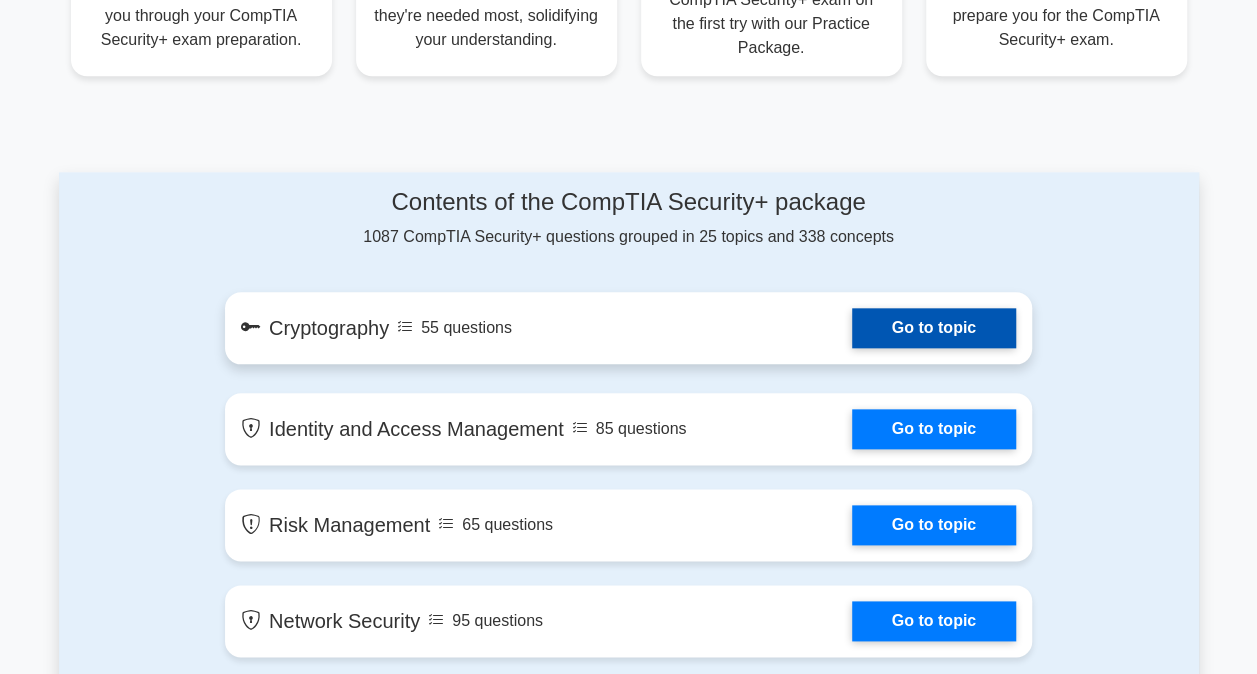 click on "Go to topic" at bounding box center (934, 328) 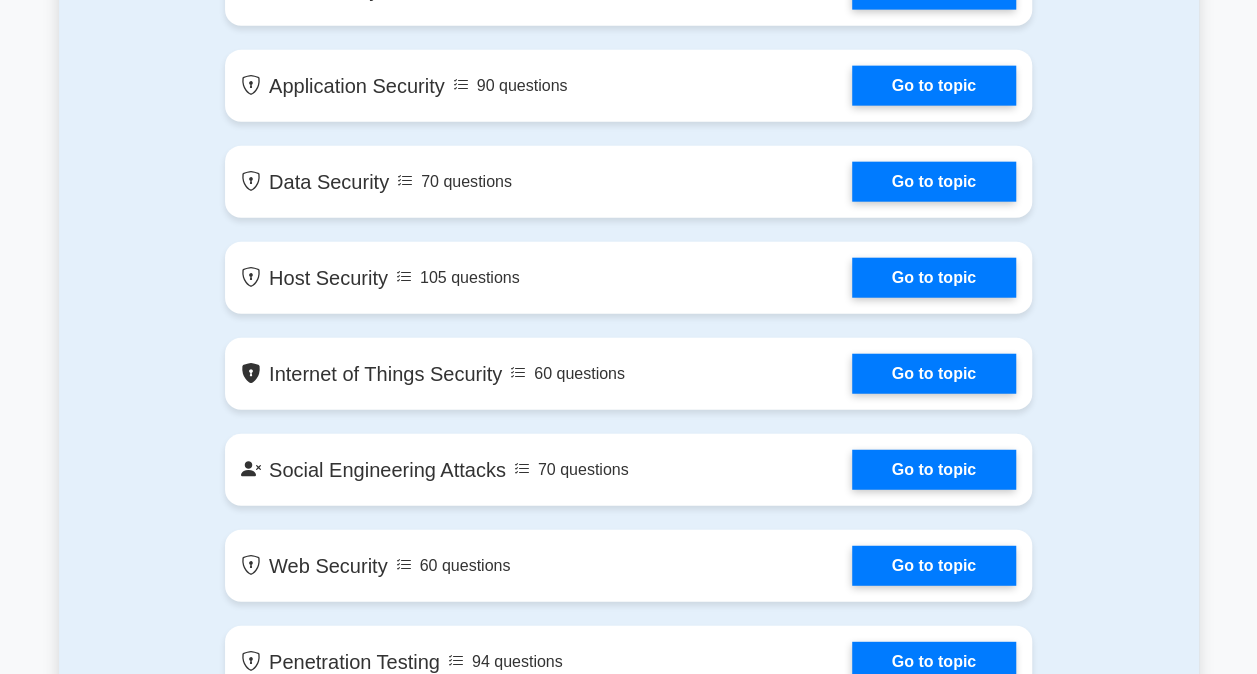 scroll, scrollTop: 2367, scrollLeft: 0, axis: vertical 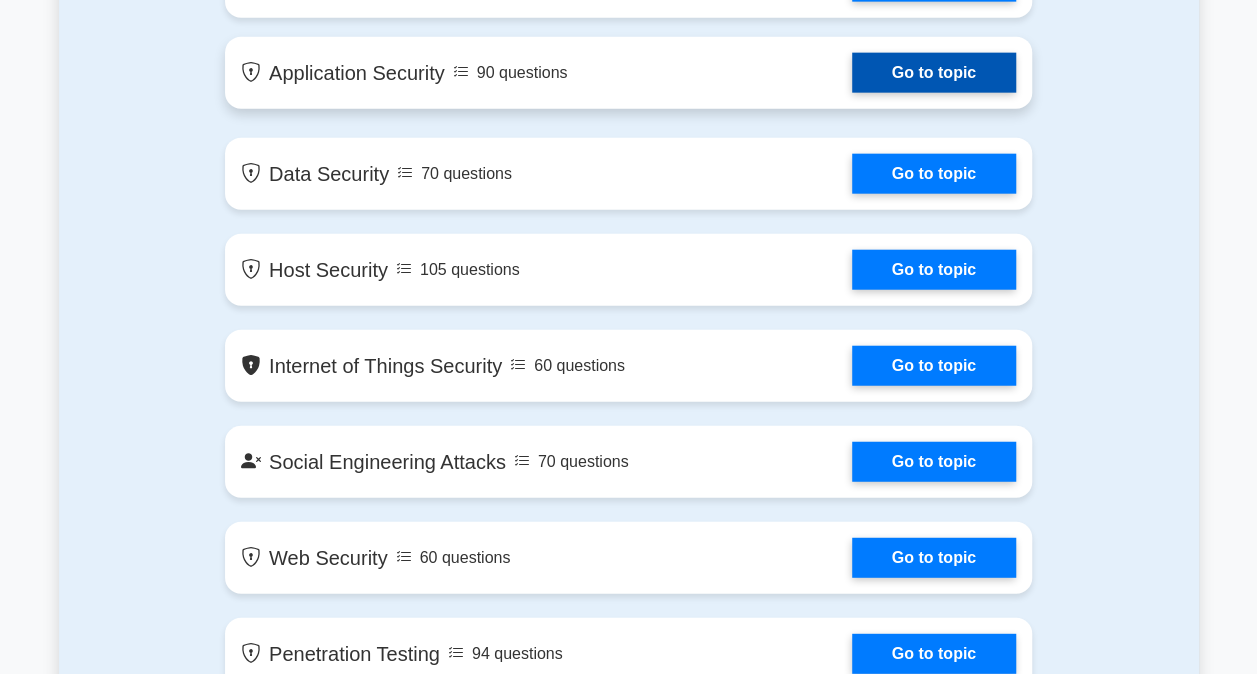 click on "Go to topic" at bounding box center (934, 73) 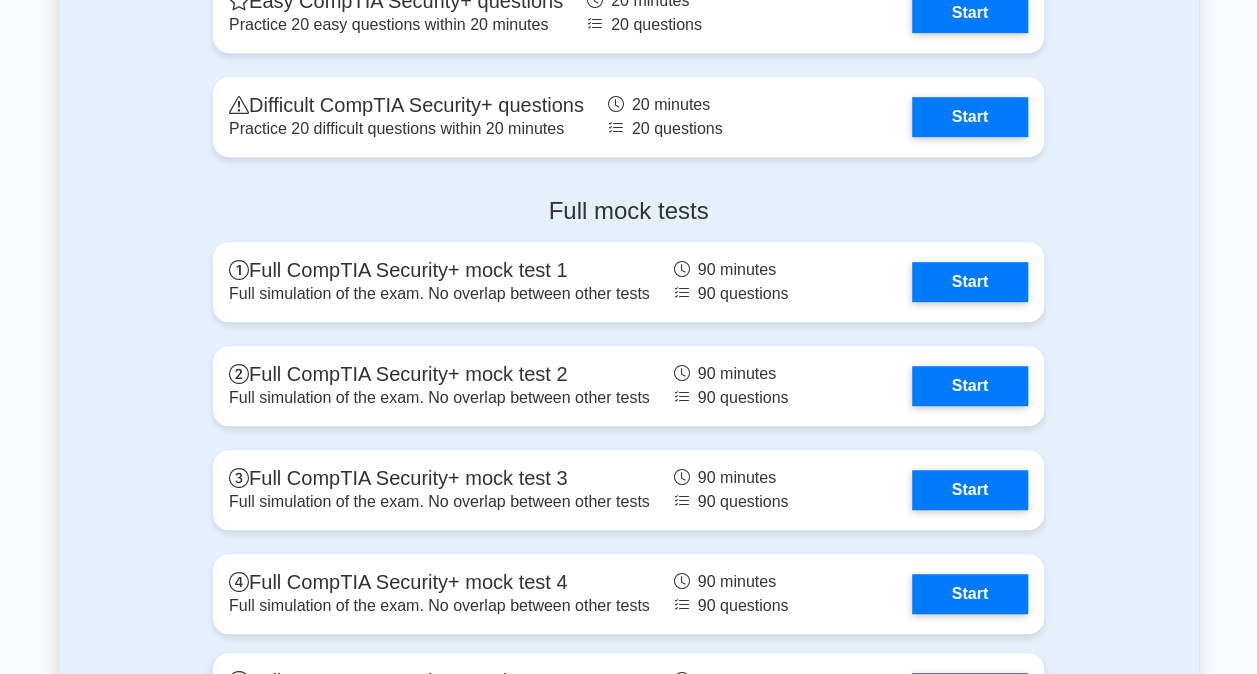 scroll, scrollTop: 4202, scrollLeft: 0, axis: vertical 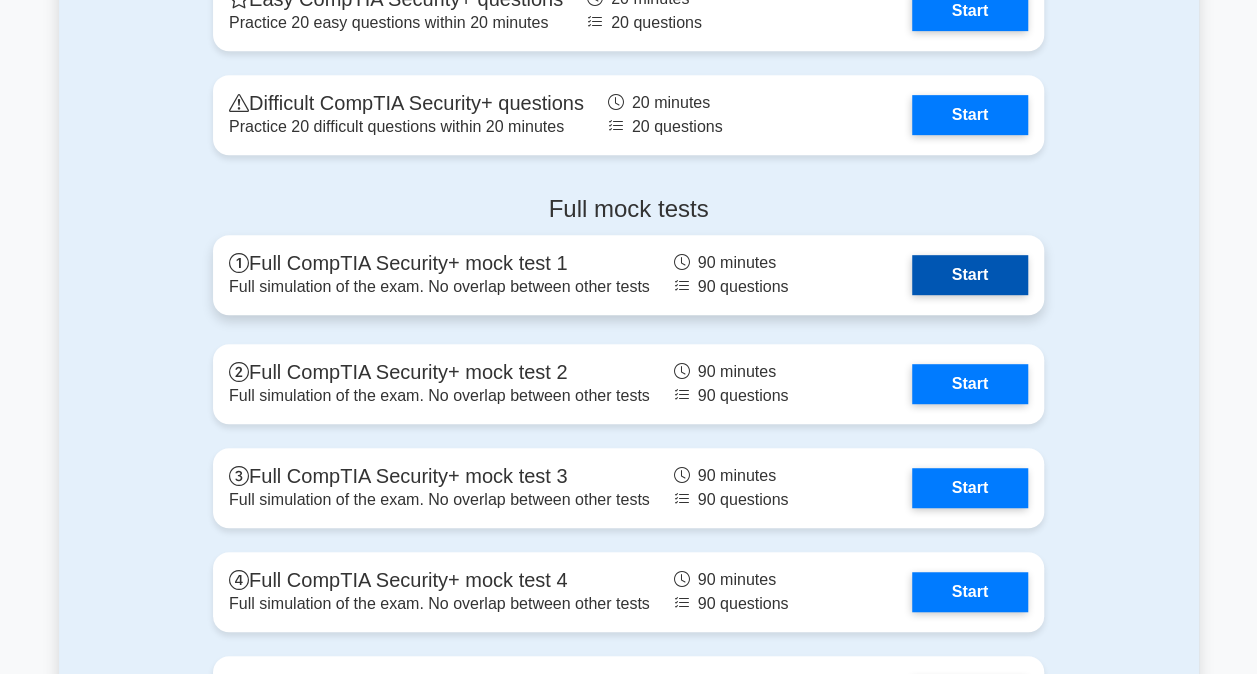 click on "Start" at bounding box center [970, 275] 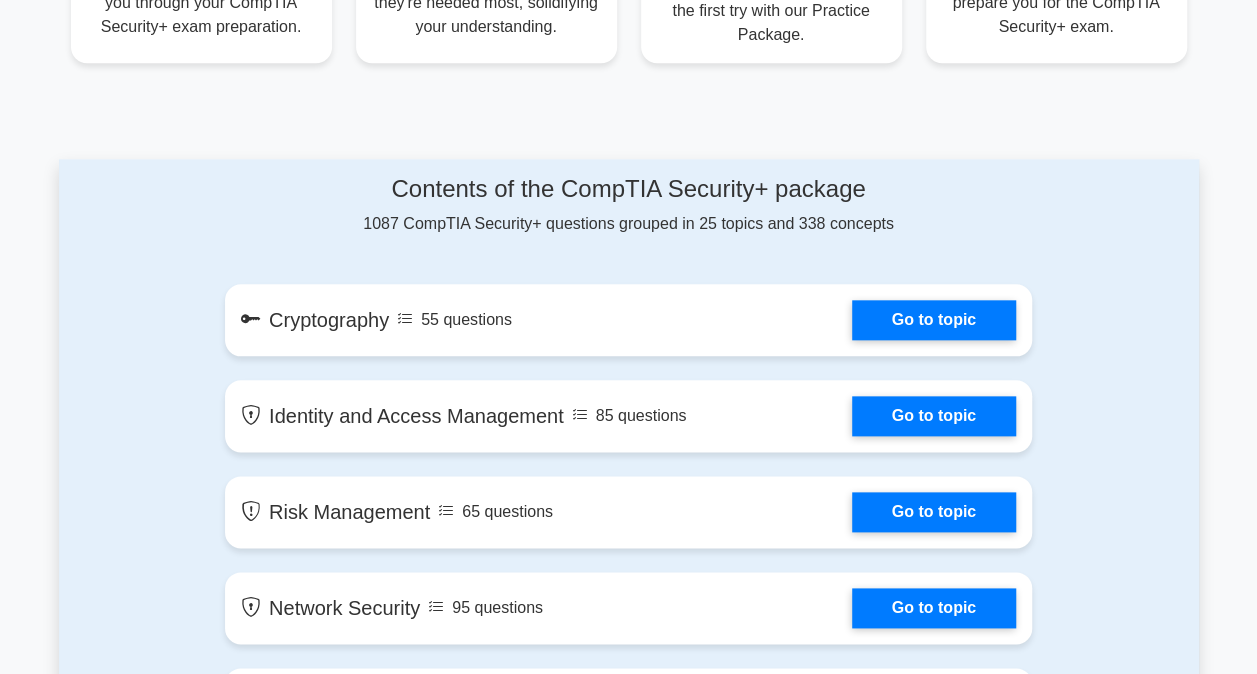 scroll, scrollTop: 995, scrollLeft: 0, axis: vertical 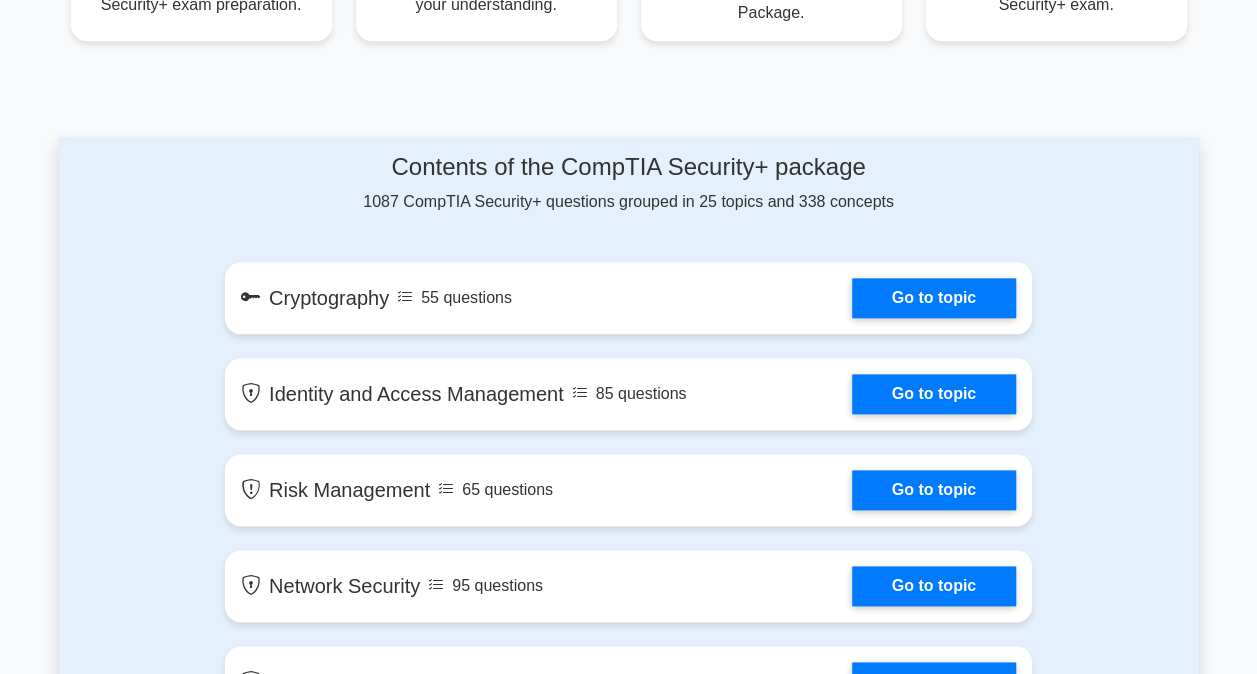 click on "Contents of the CompTIA Security+ package
1087 CompTIA Security+ questions grouped in 25 topics and 338 concepts
Cryptography
55 questions
Go to topic" at bounding box center [629, 1407] 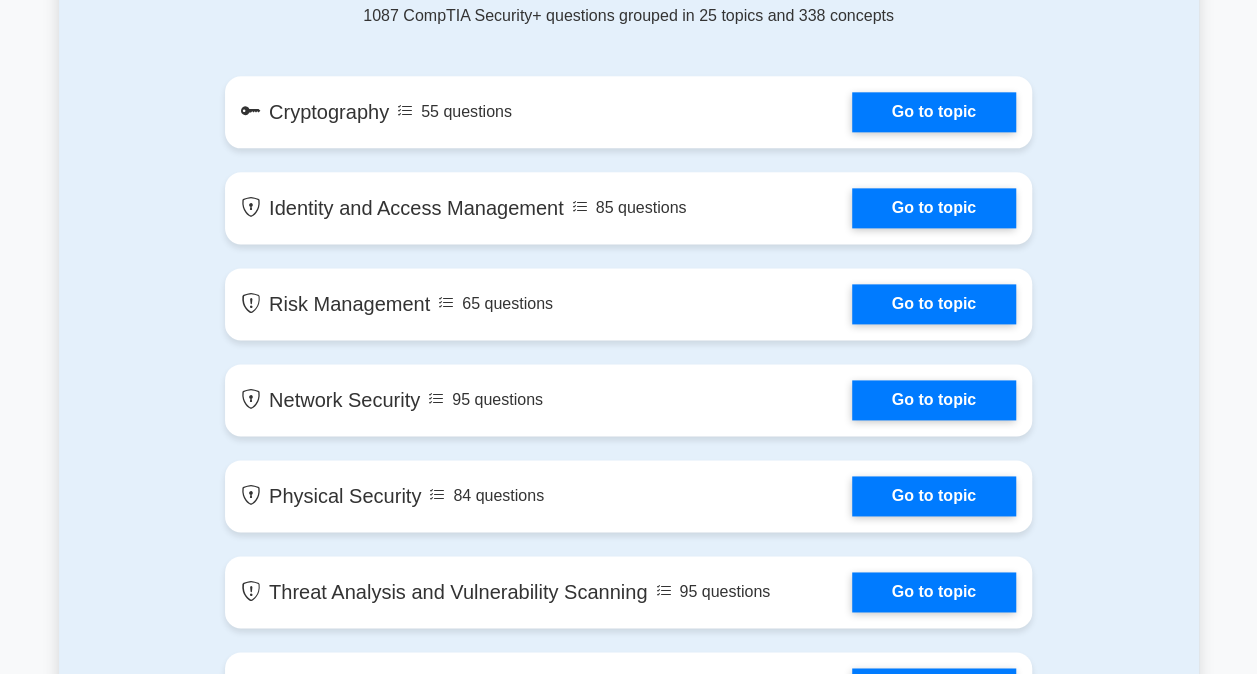 scroll, scrollTop: 1183, scrollLeft: 0, axis: vertical 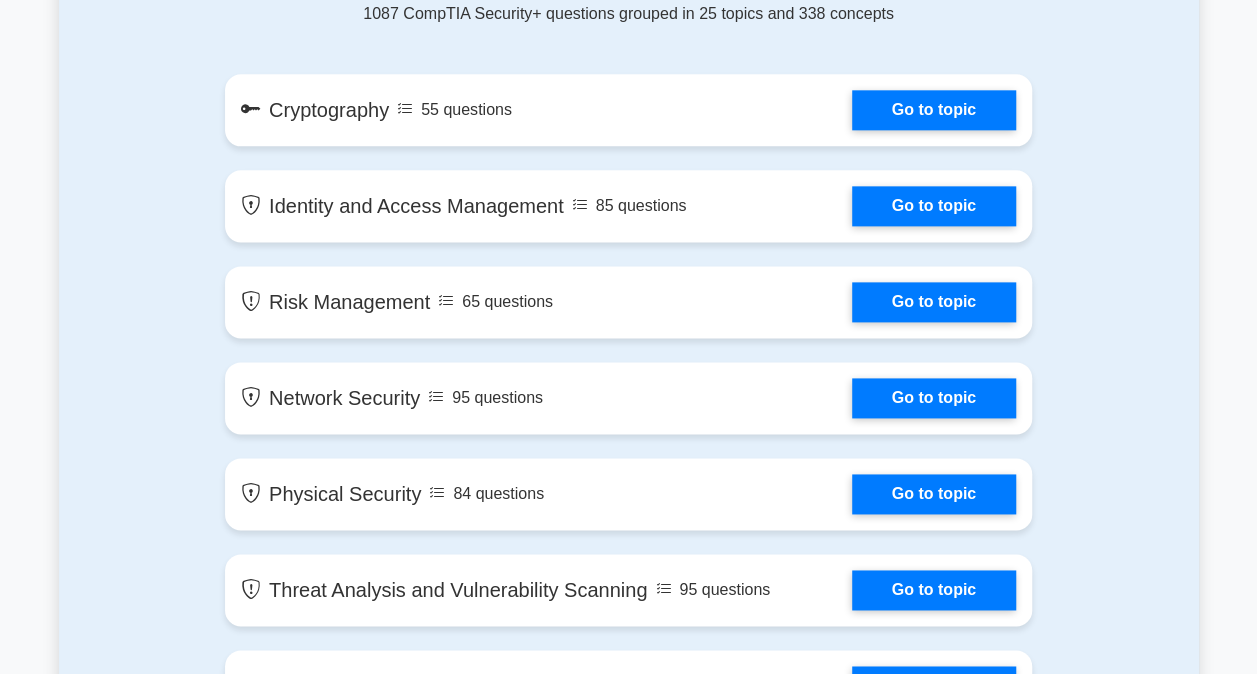click on "image/svg+xml
Ace Your CompTIA Security+ Exam with Confidence
Join 10,000+ successful CompTIA Security+ professionals who boosted their careers with our proven system.
Start Free CompTIA Security+ Practice Test
Unlock 1087 CompTIA Security+ Questions
Limited Time: 7-day free trial!" at bounding box center [628, 1867] 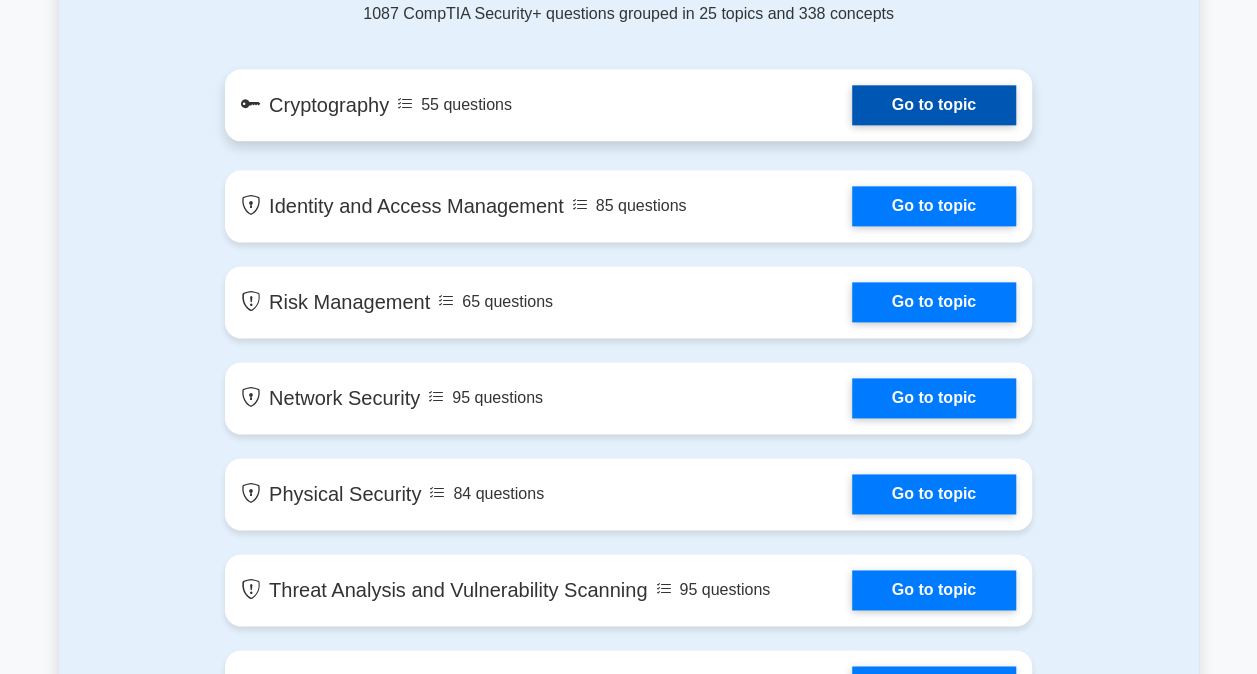 click on "Go to topic" at bounding box center [934, 105] 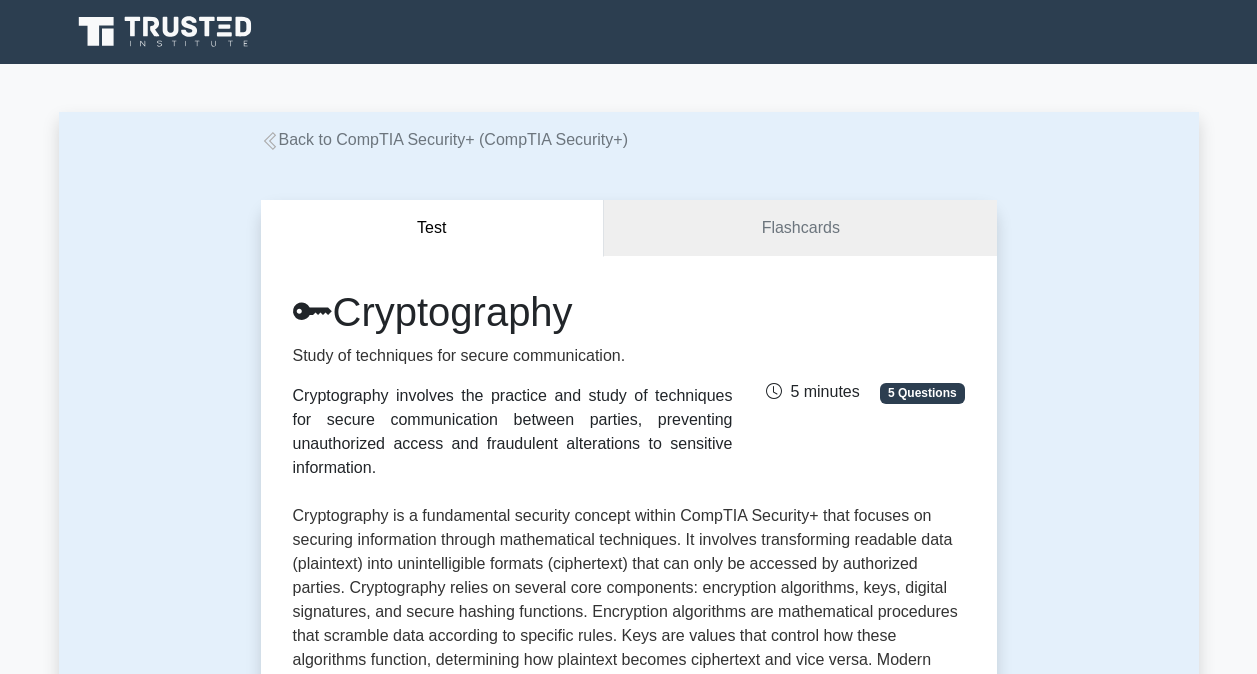 scroll, scrollTop: 0, scrollLeft: 0, axis: both 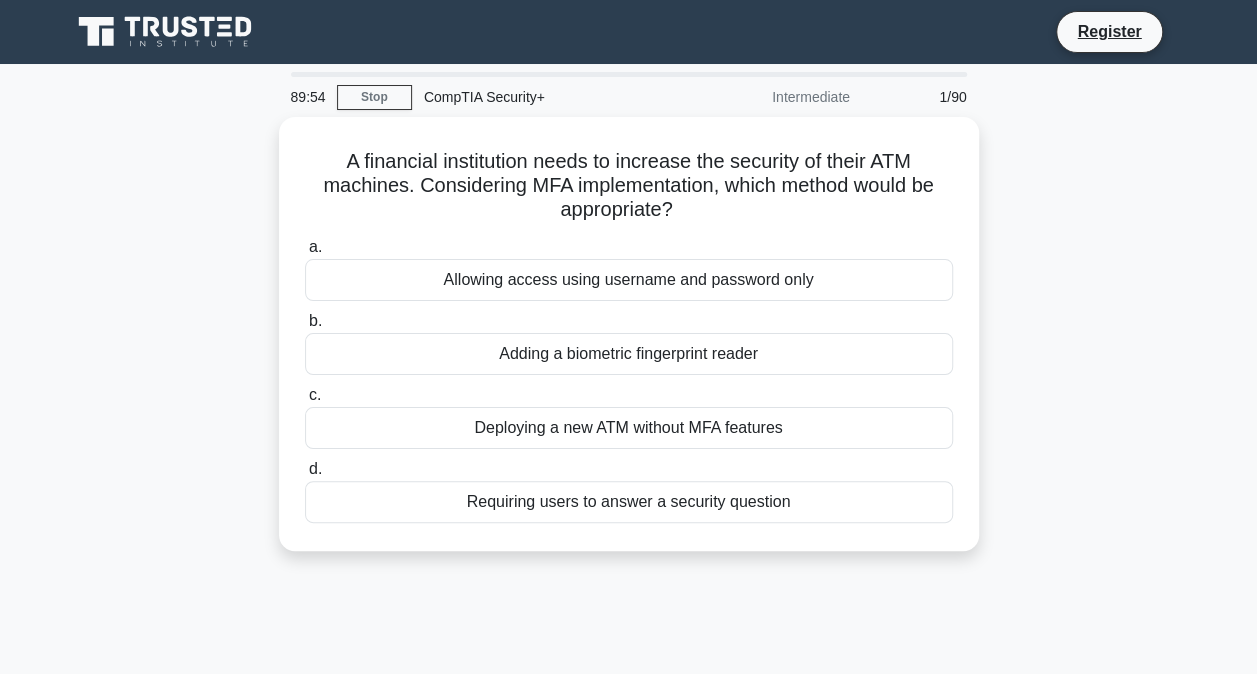 click at bounding box center (167, 32) 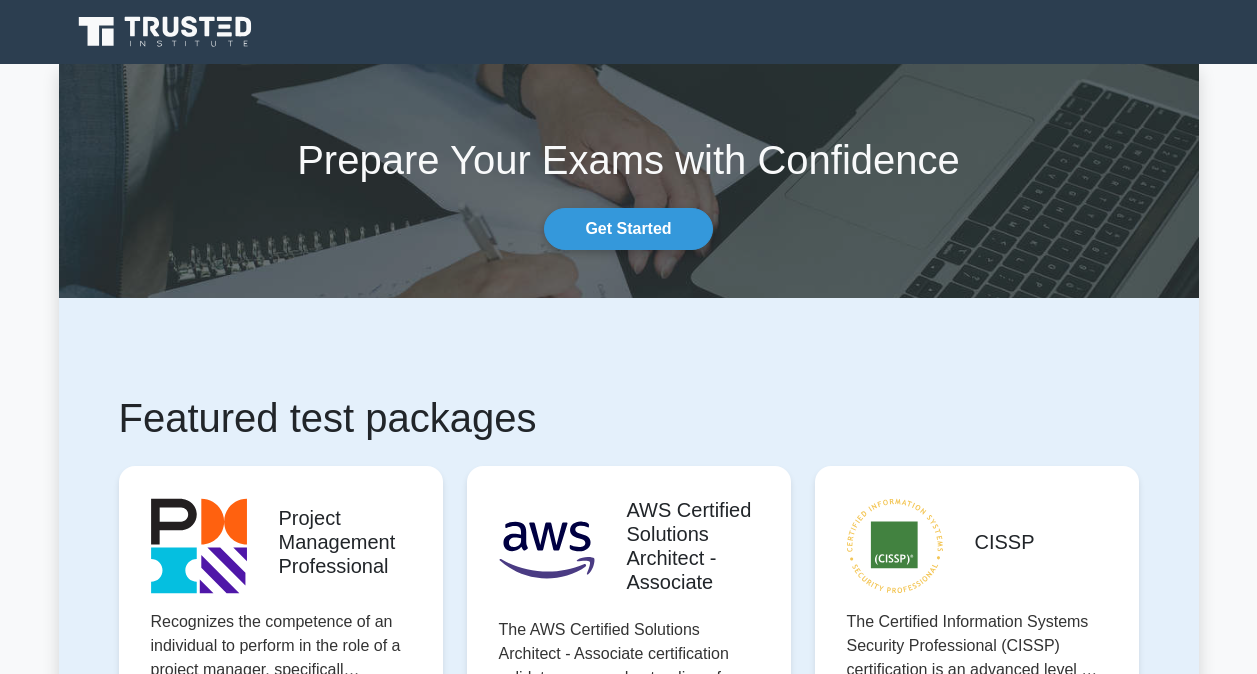 scroll, scrollTop: 0, scrollLeft: 0, axis: both 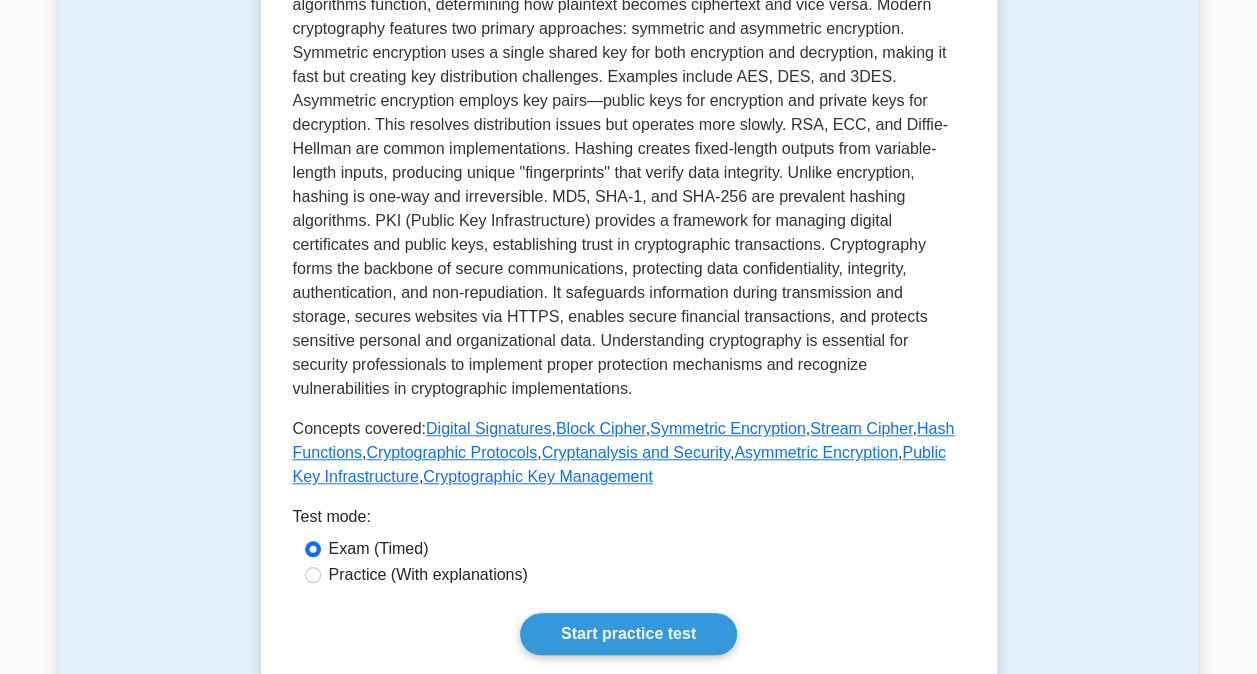 click on "Practice (With explanations)" at bounding box center [428, 575] 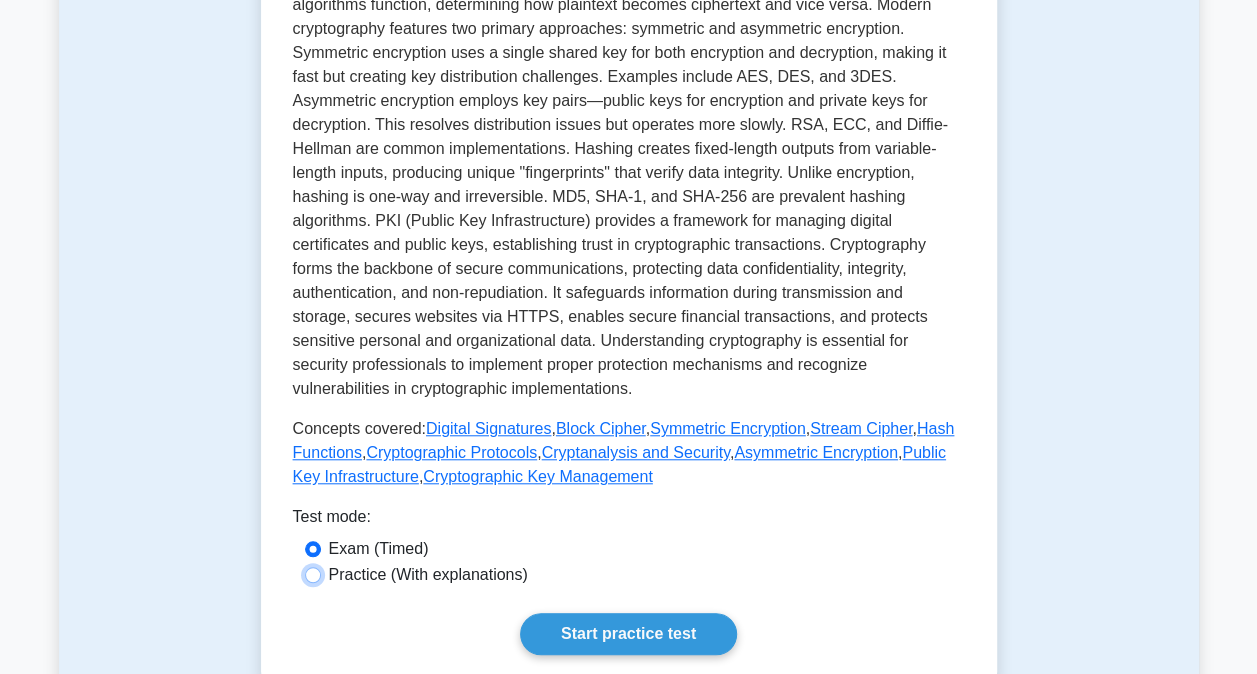click on "Practice (With explanations)" at bounding box center (313, 575) 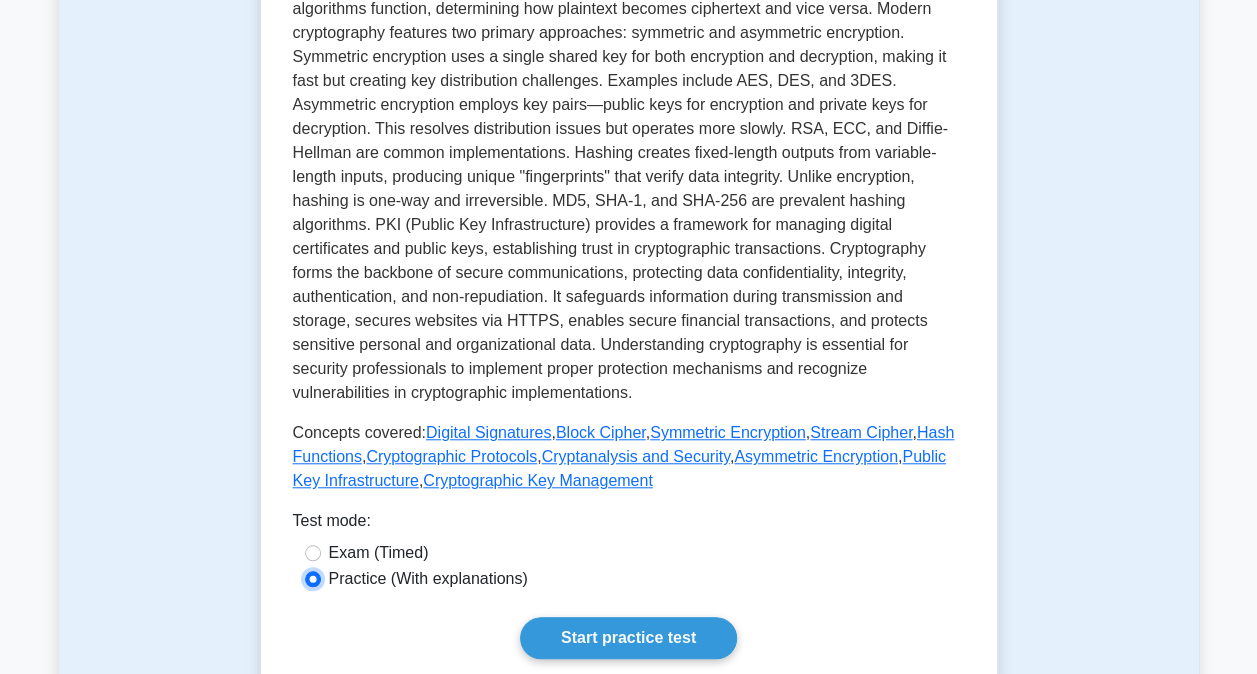 scroll, scrollTop: 716, scrollLeft: 0, axis: vertical 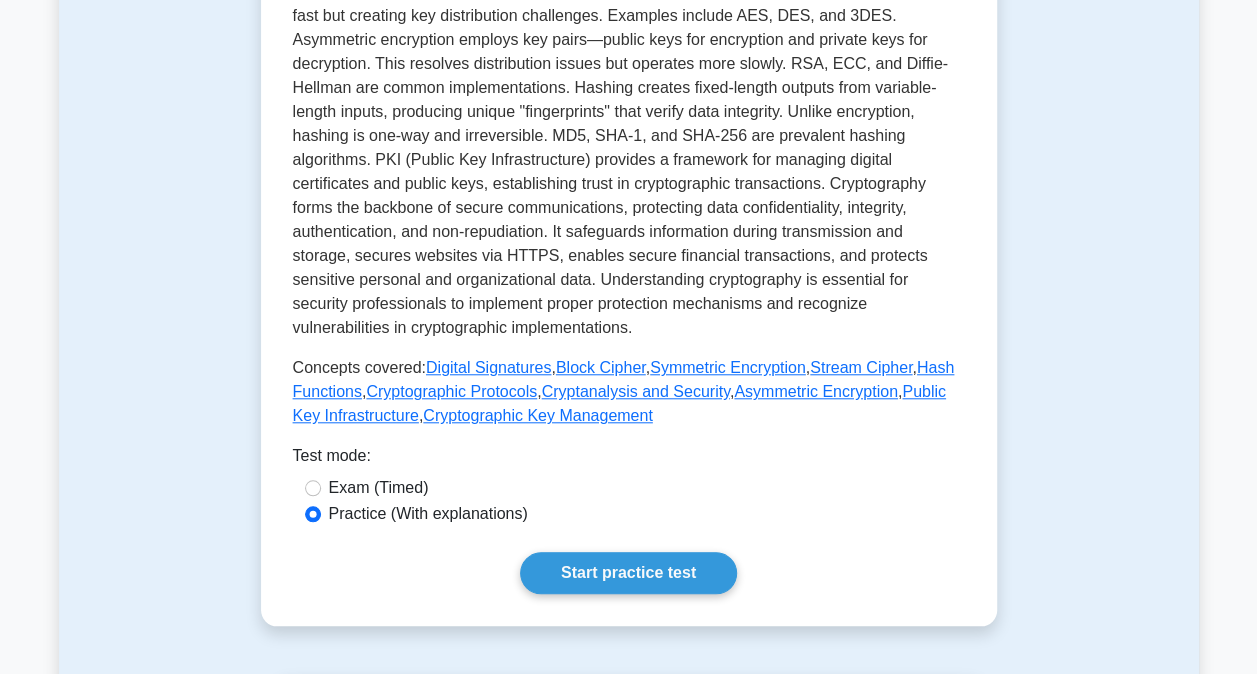 click on "Back to CompTIA Security+ (CompTIA Security+)
Test
Flashcards
Cryptography
Study of techniques for secure communication.
[TIME]
5 Questions ,  ,  ,  ," at bounding box center [628, 384] 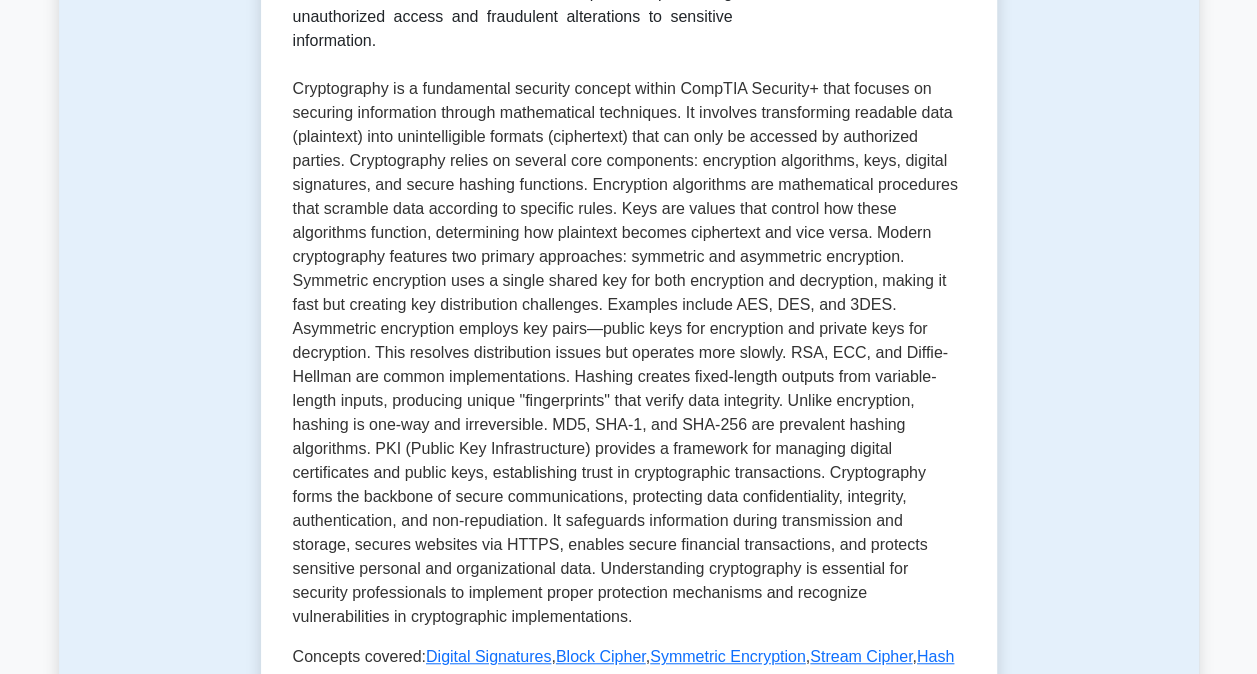scroll, scrollTop: 420, scrollLeft: 0, axis: vertical 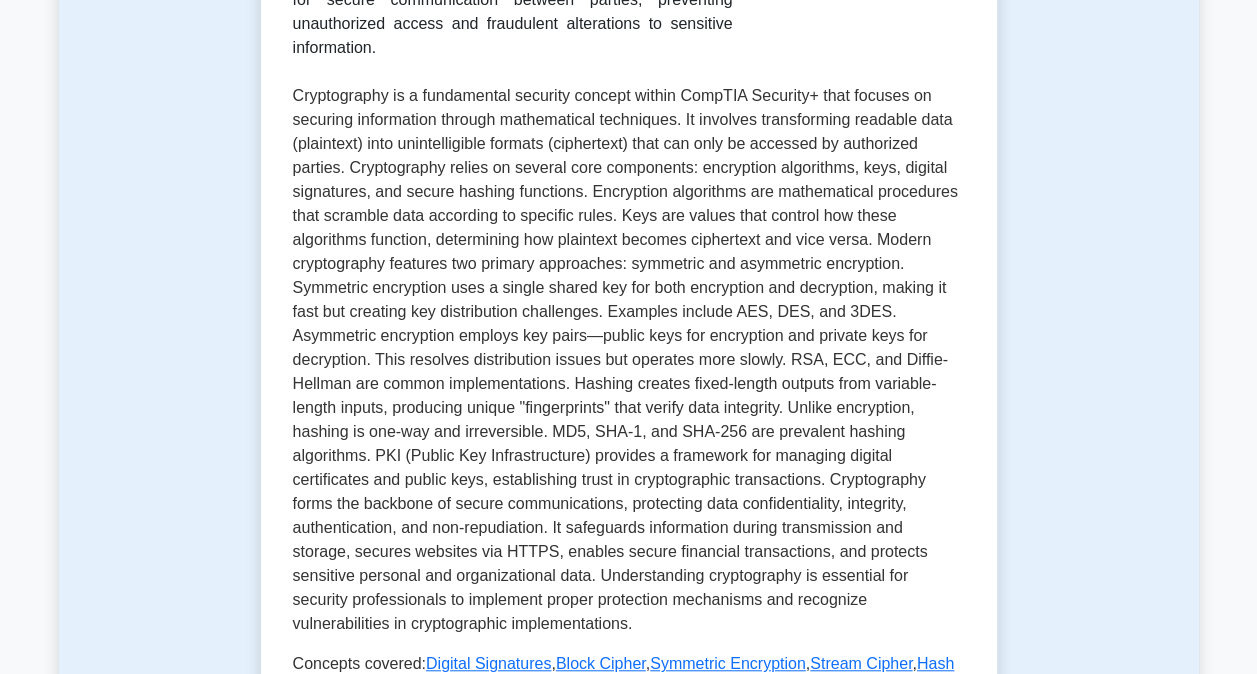 click on "Back to CompTIA Security+ (CompTIA Security+)
Test
Flashcards
Cryptography
Study of techniques for secure communication.
[TIME]
5 Questions ,  ,  ,  ," at bounding box center [628, 680] 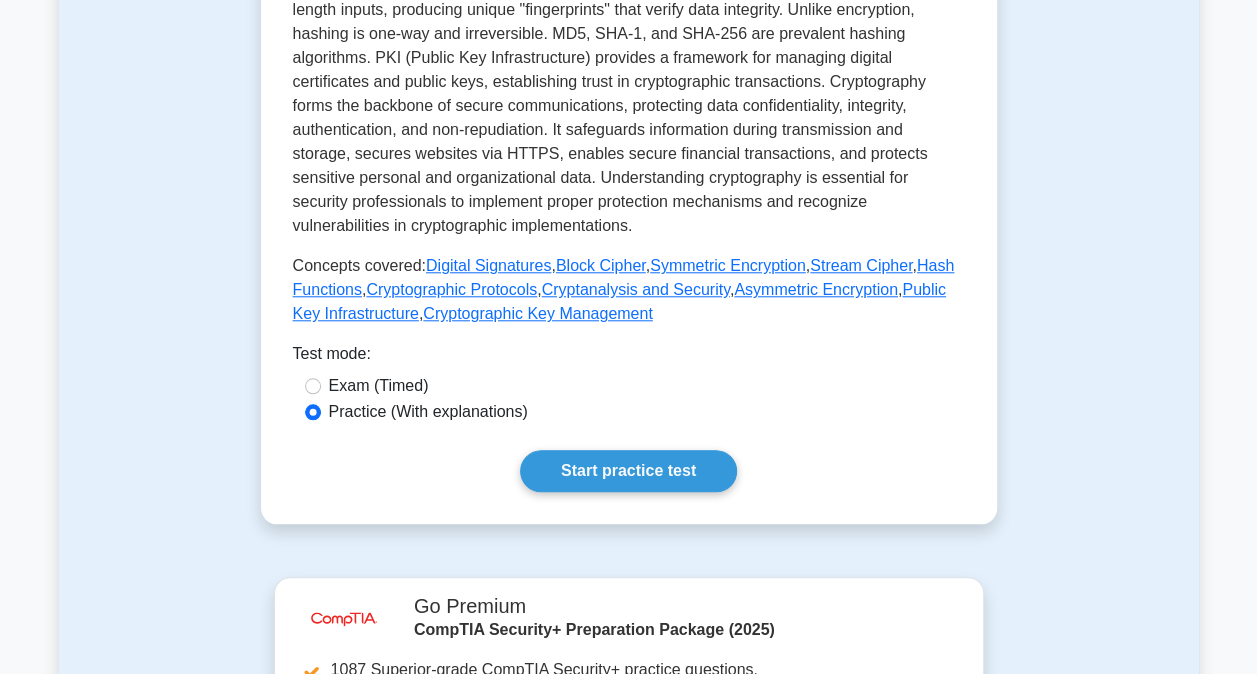 scroll, scrollTop: 816, scrollLeft: 0, axis: vertical 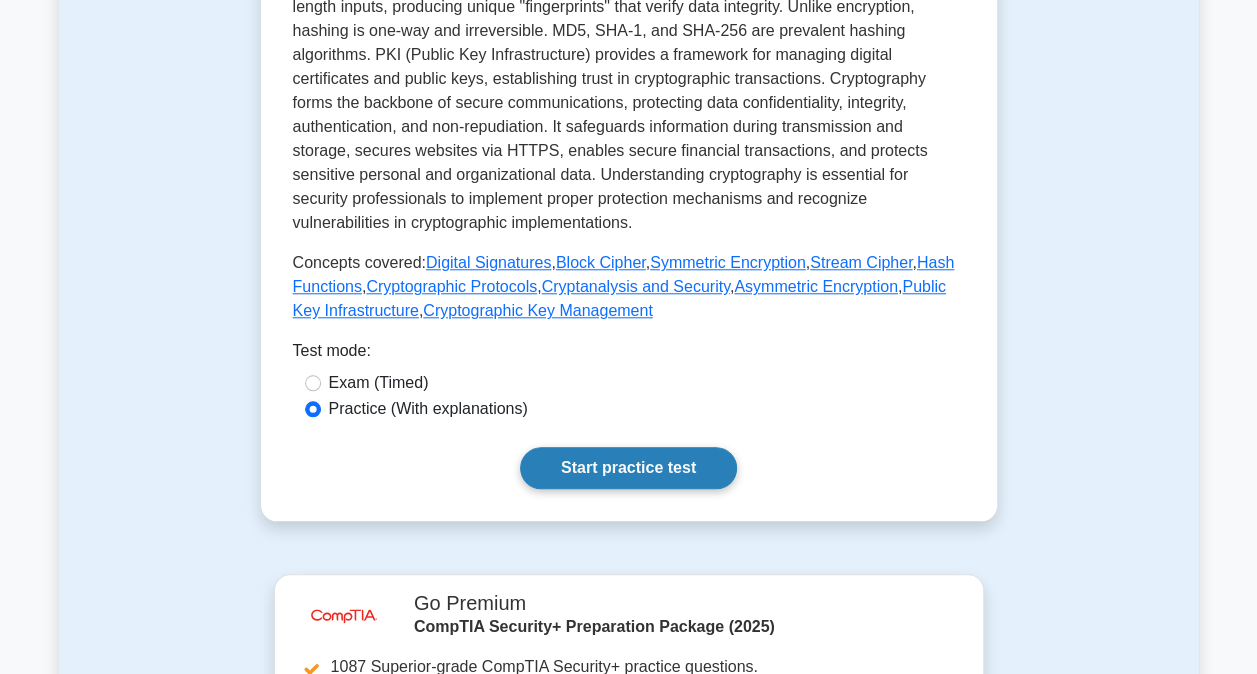 click on "Start practice test" at bounding box center (628, 468) 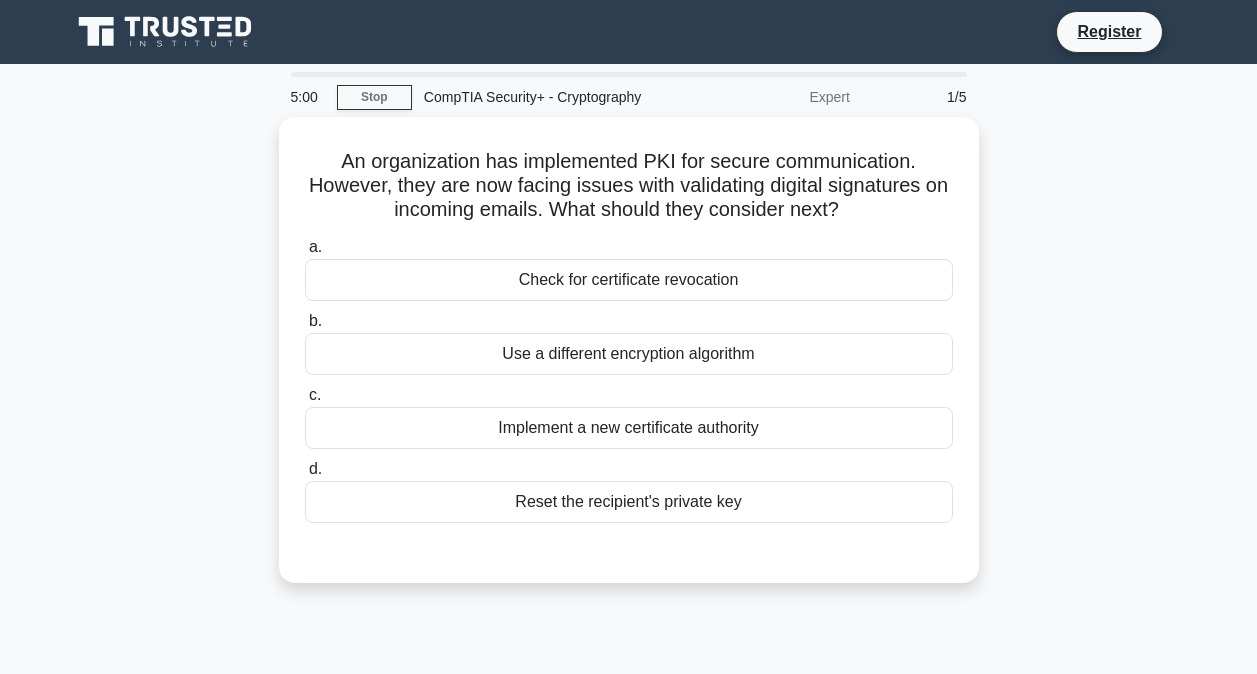 scroll, scrollTop: 0, scrollLeft: 0, axis: both 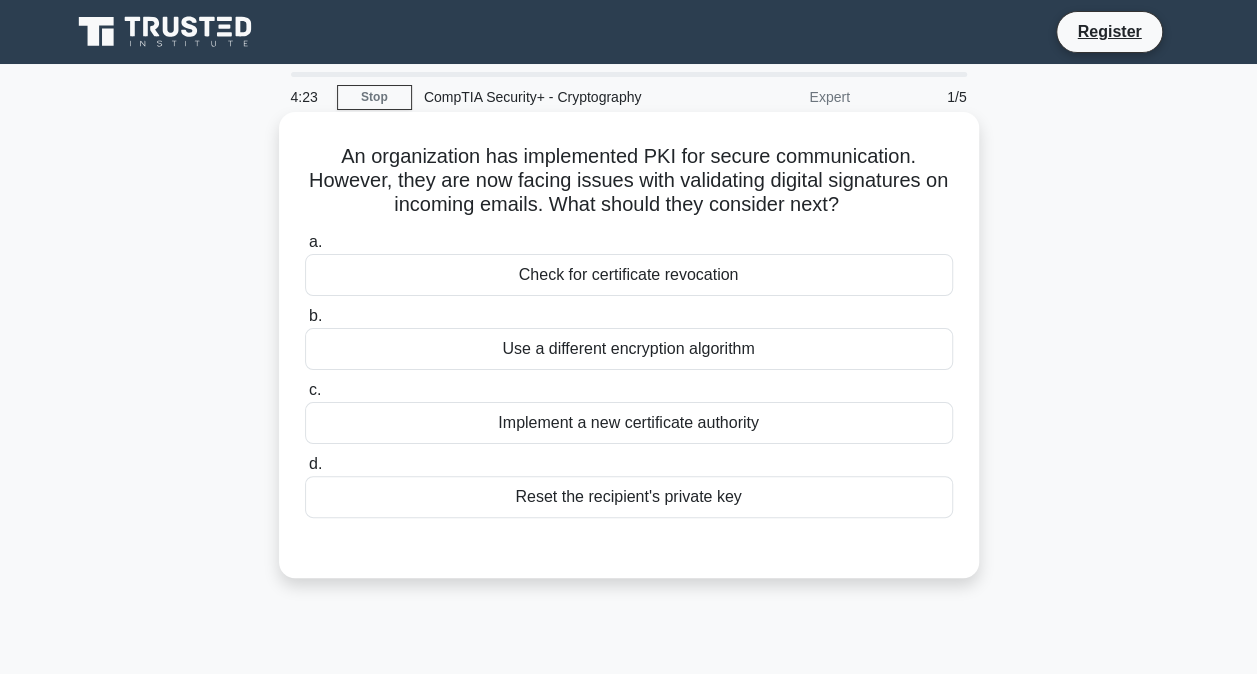 click on "Check for certificate revocation" at bounding box center [629, 275] 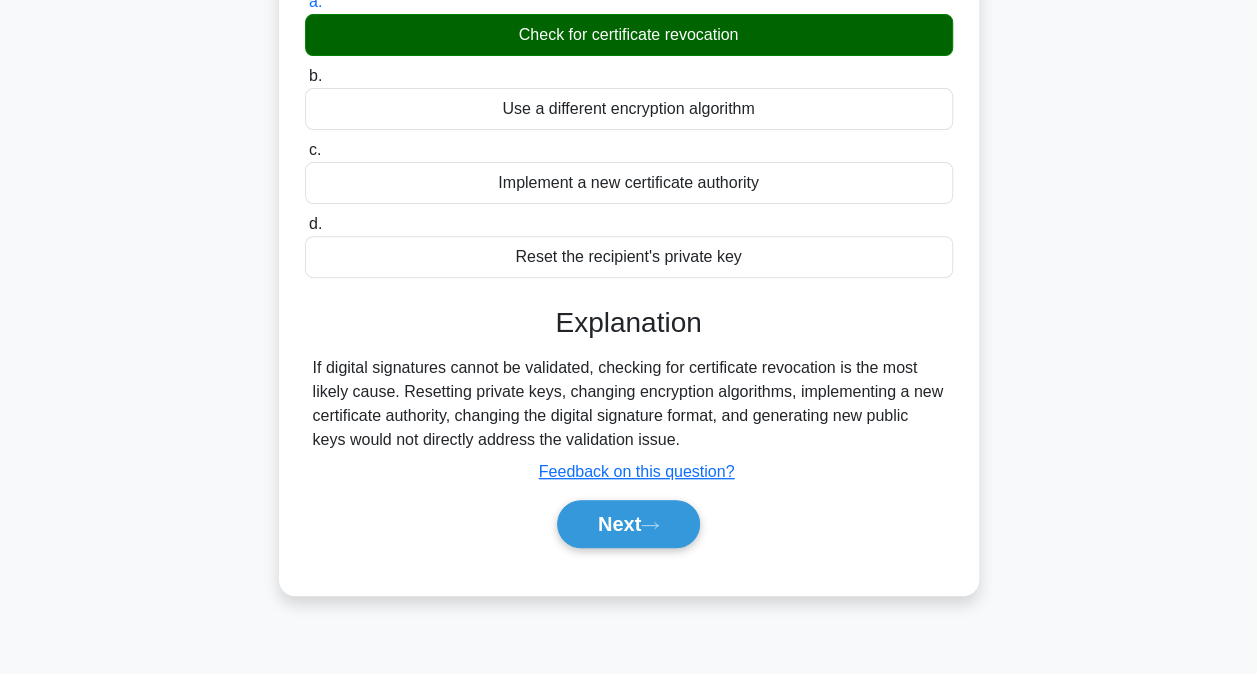 scroll, scrollTop: 239, scrollLeft: 0, axis: vertical 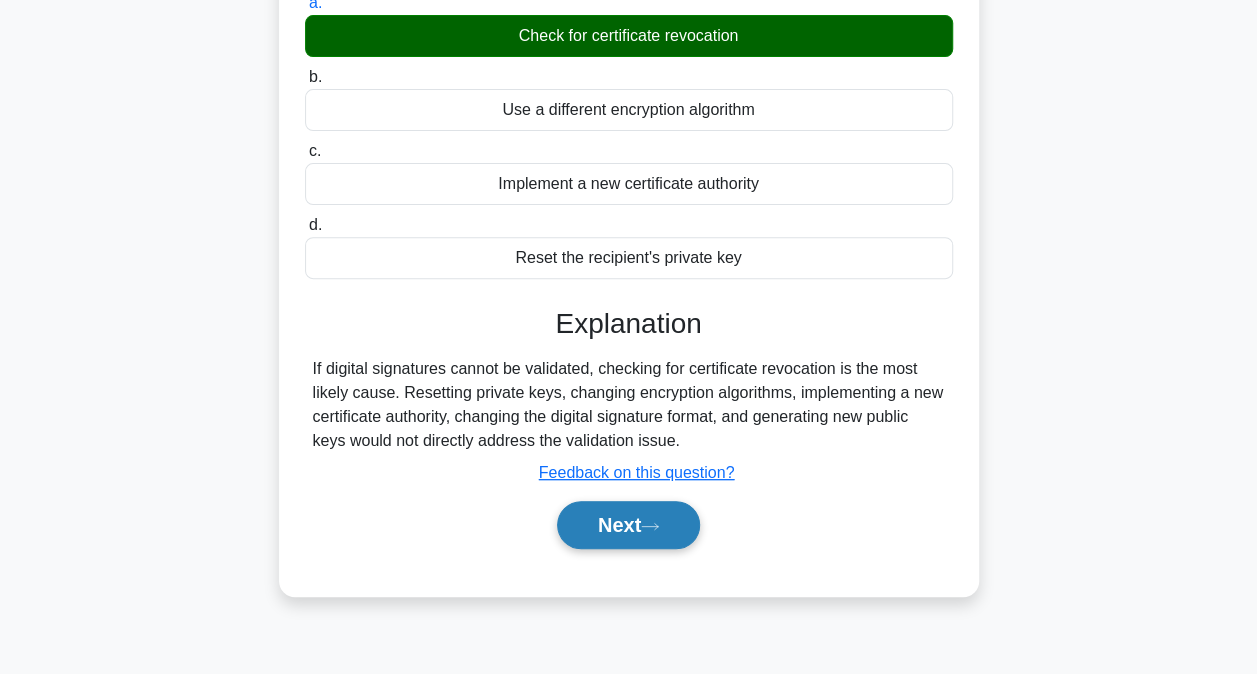 click on "Next" at bounding box center [628, 525] 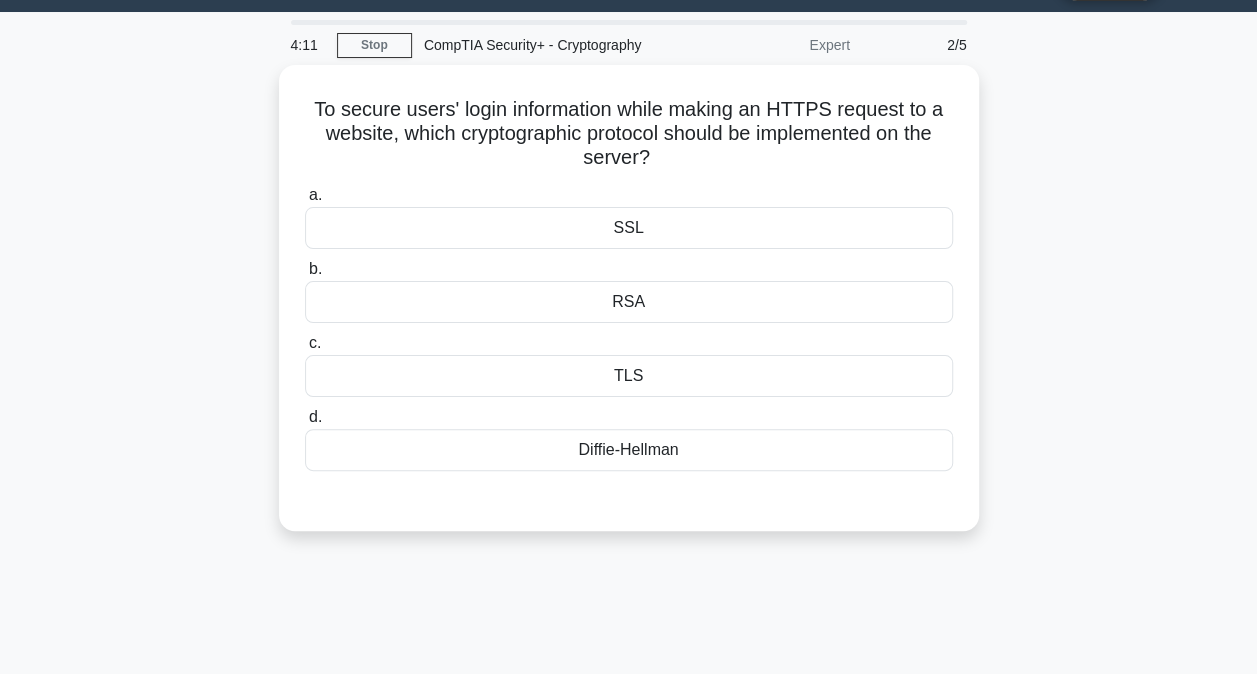 scroll, scrollTop: 0, scrollLeft: 0, axis: both 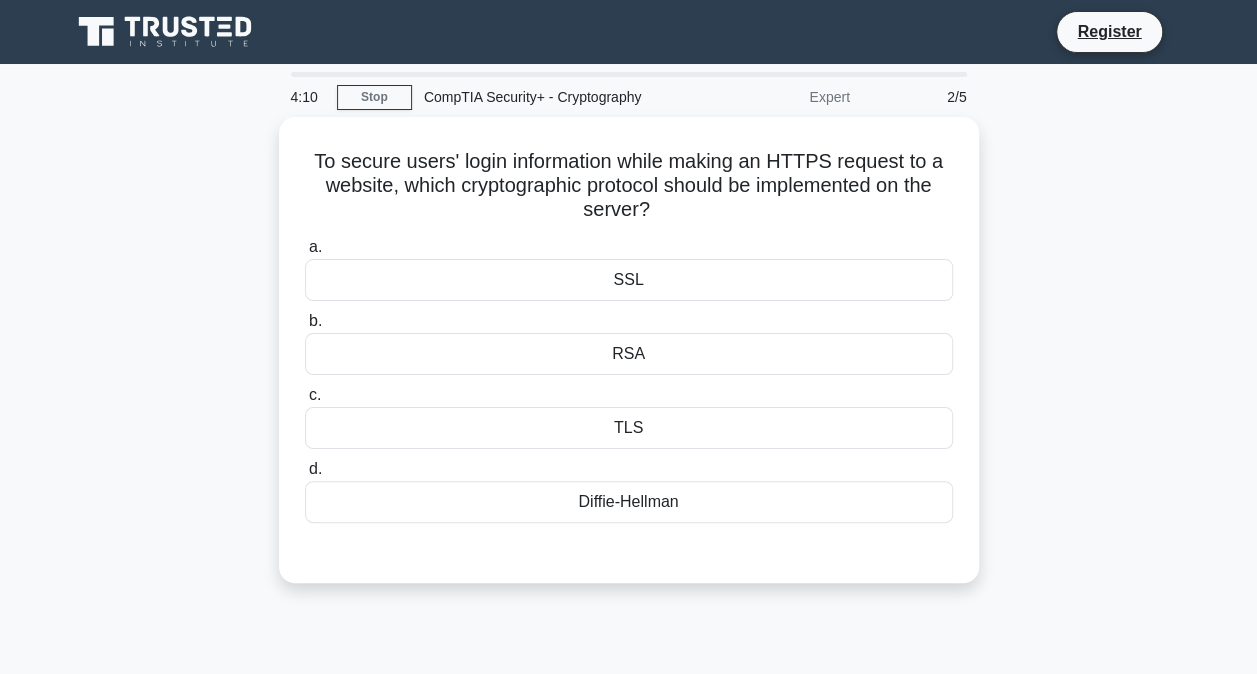 click at bounding box center [629, 543] 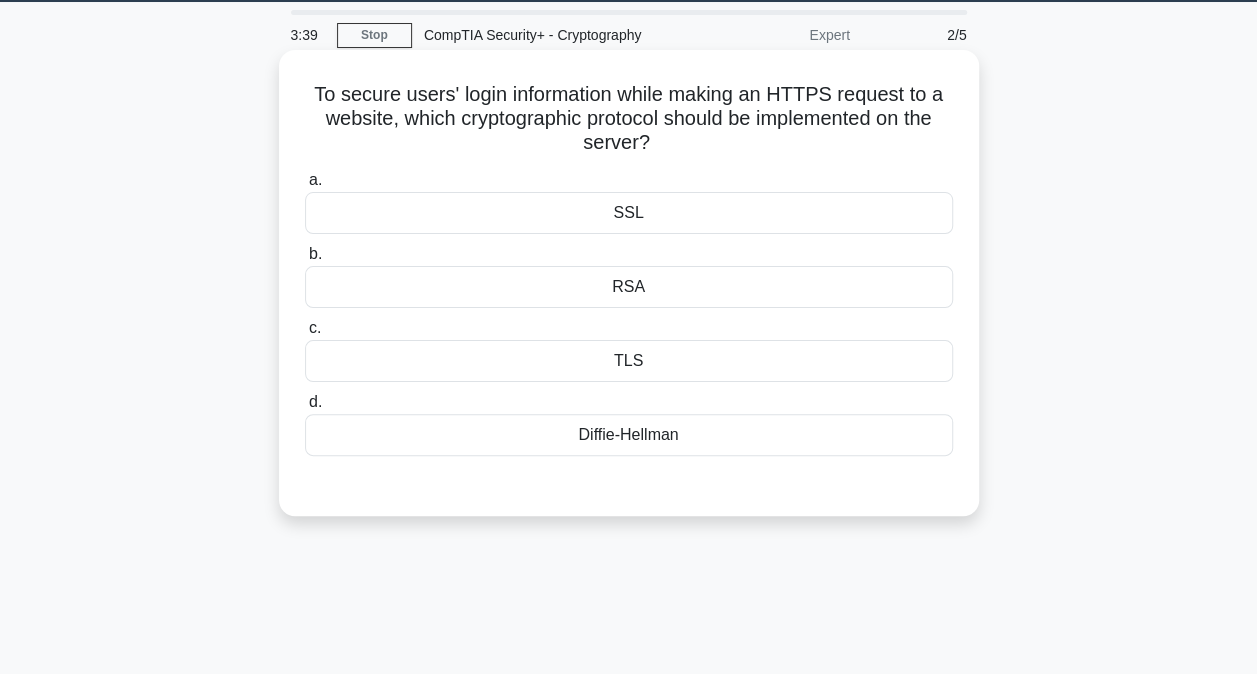 scroll, scrollTop: 63, scrollLeft: 0, axis: vertical 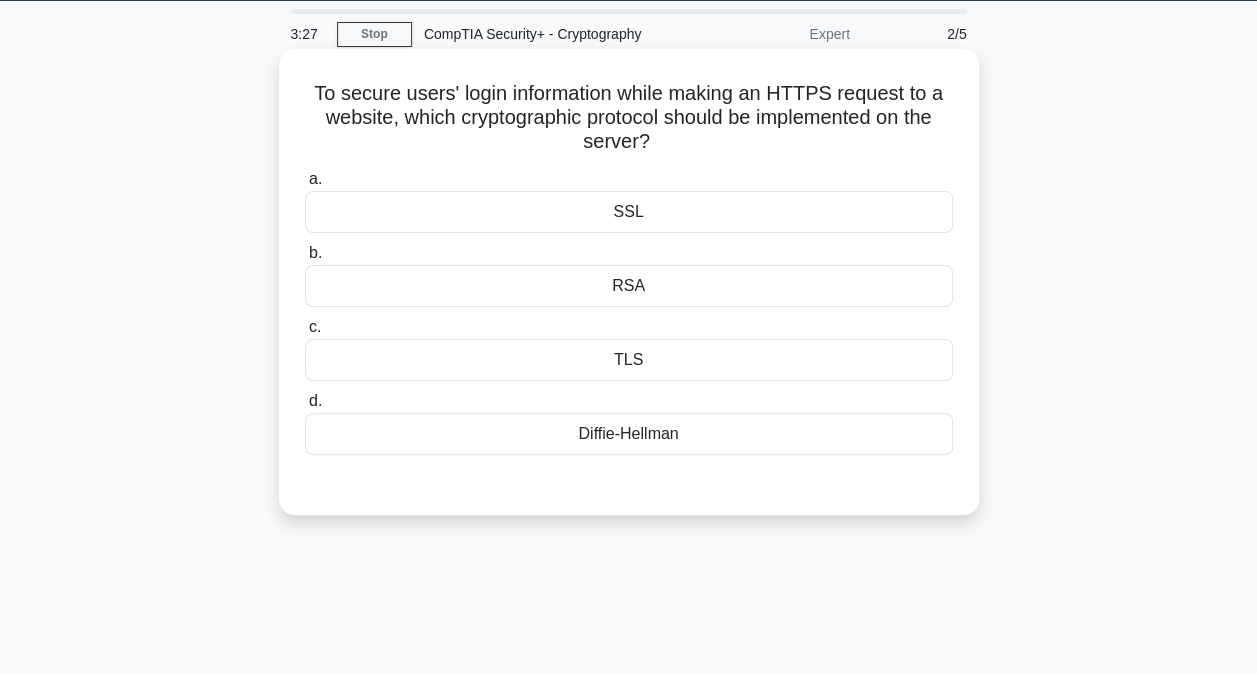 click on "TLS" at bounding box center [629, 360] 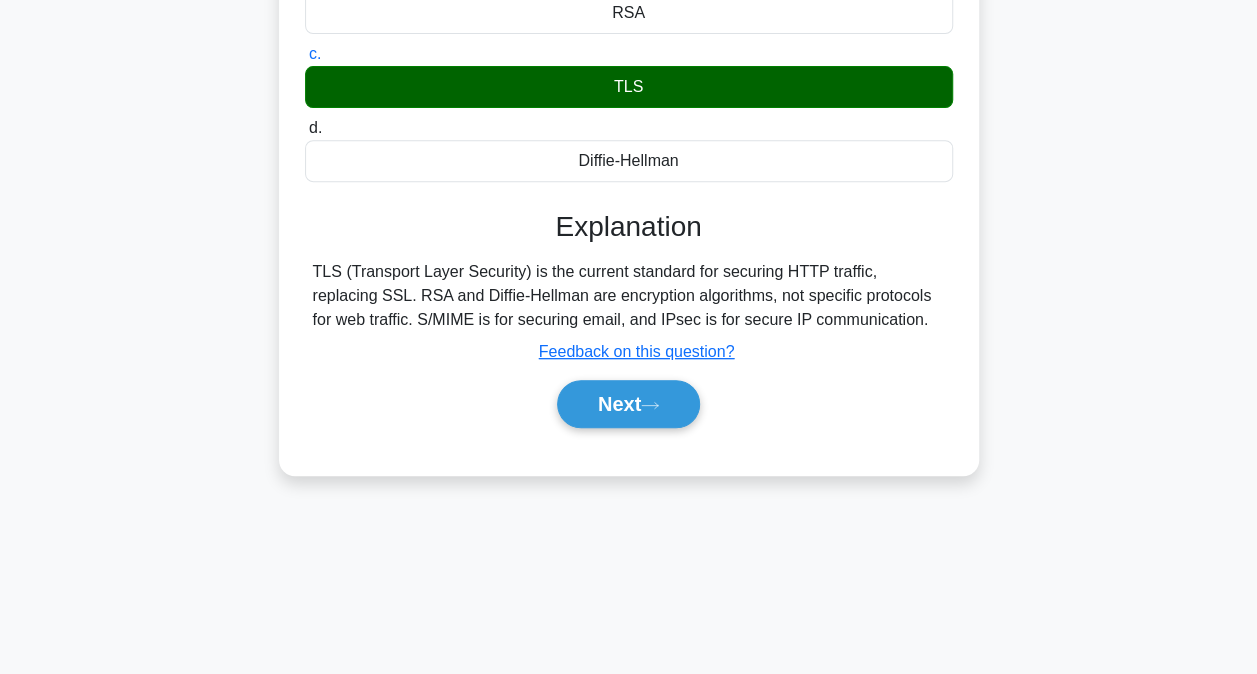 scroll, scrollTop: 337, scrollLeft: 0, axis: vertical 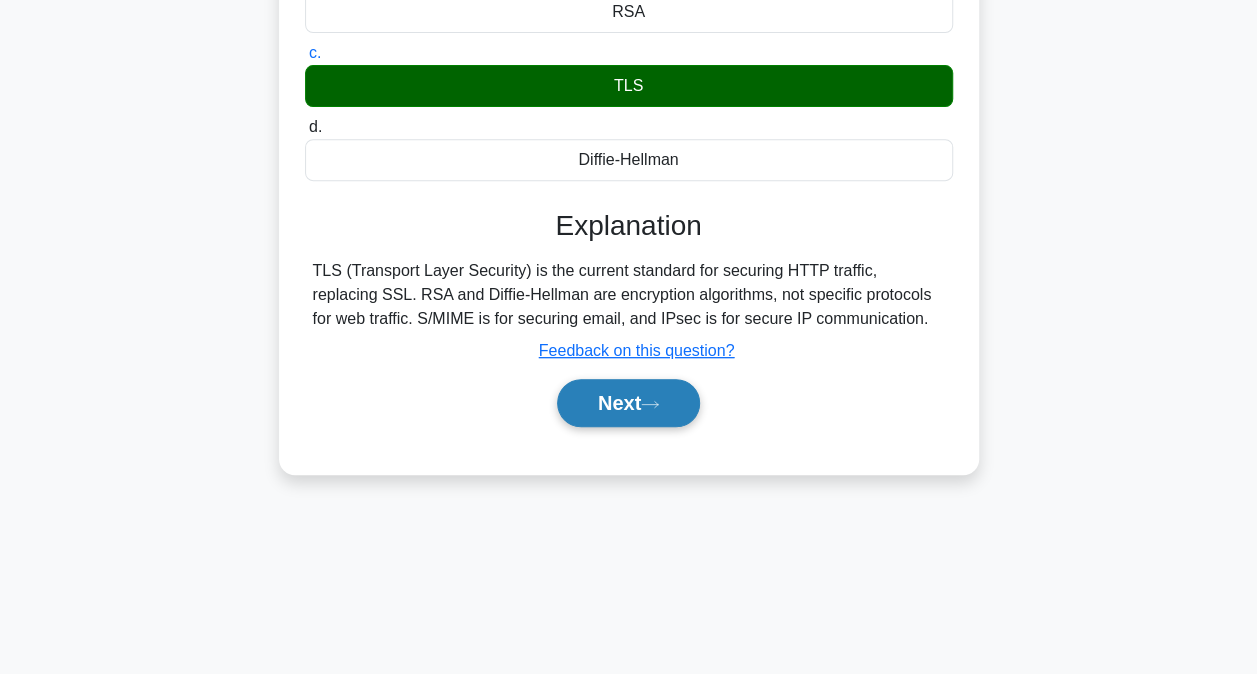 click on "Next" at bounding box center [628, 403] 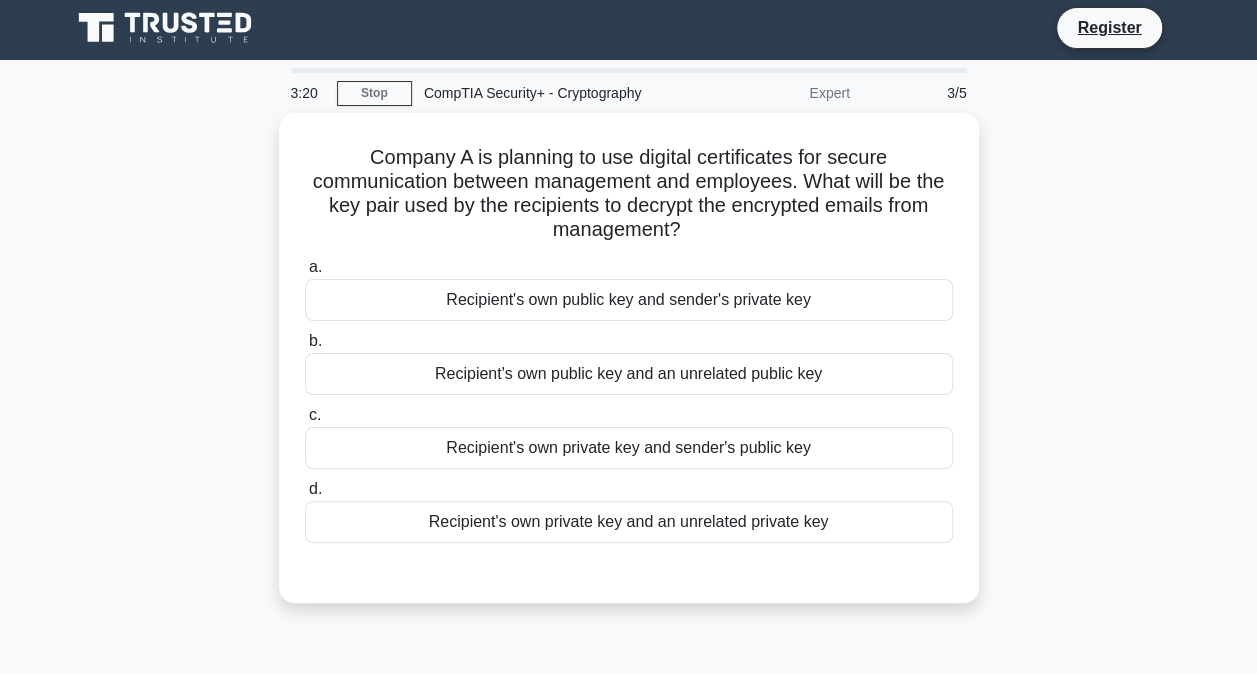 scroll, scrollTop: 3, scrollLeft: 0, axis: vertical 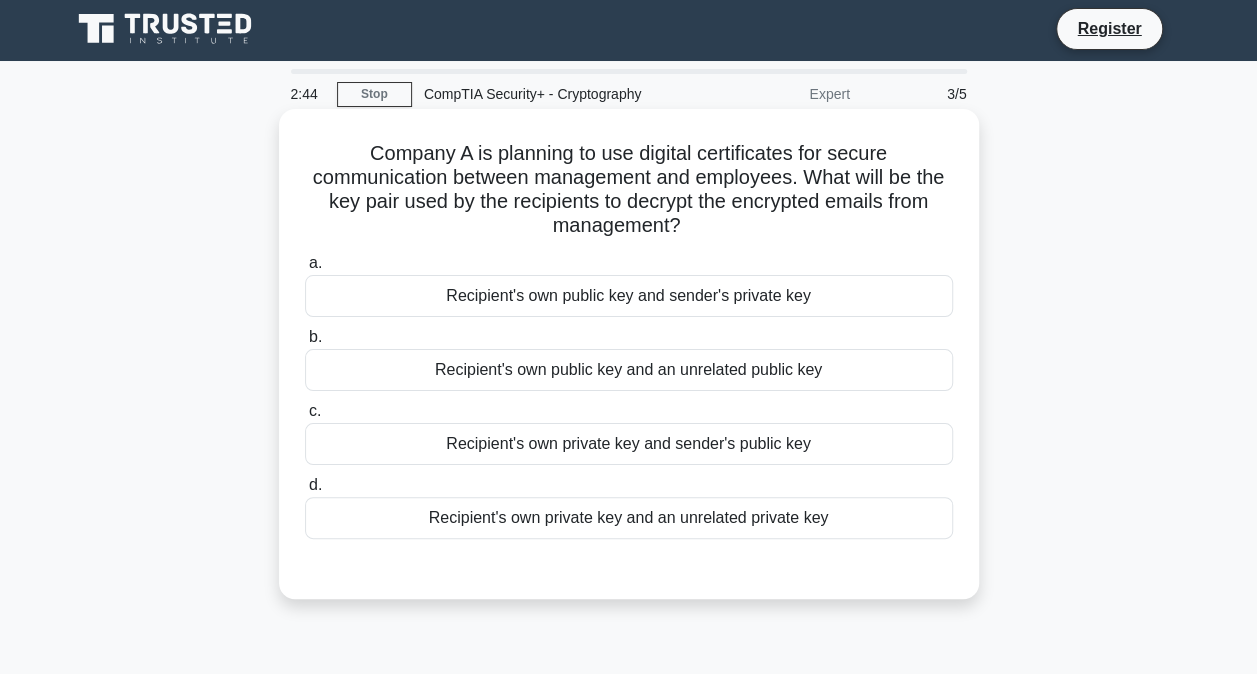 click on "Recipient's own public key and sender's private key" at bounding box center [629, 296] 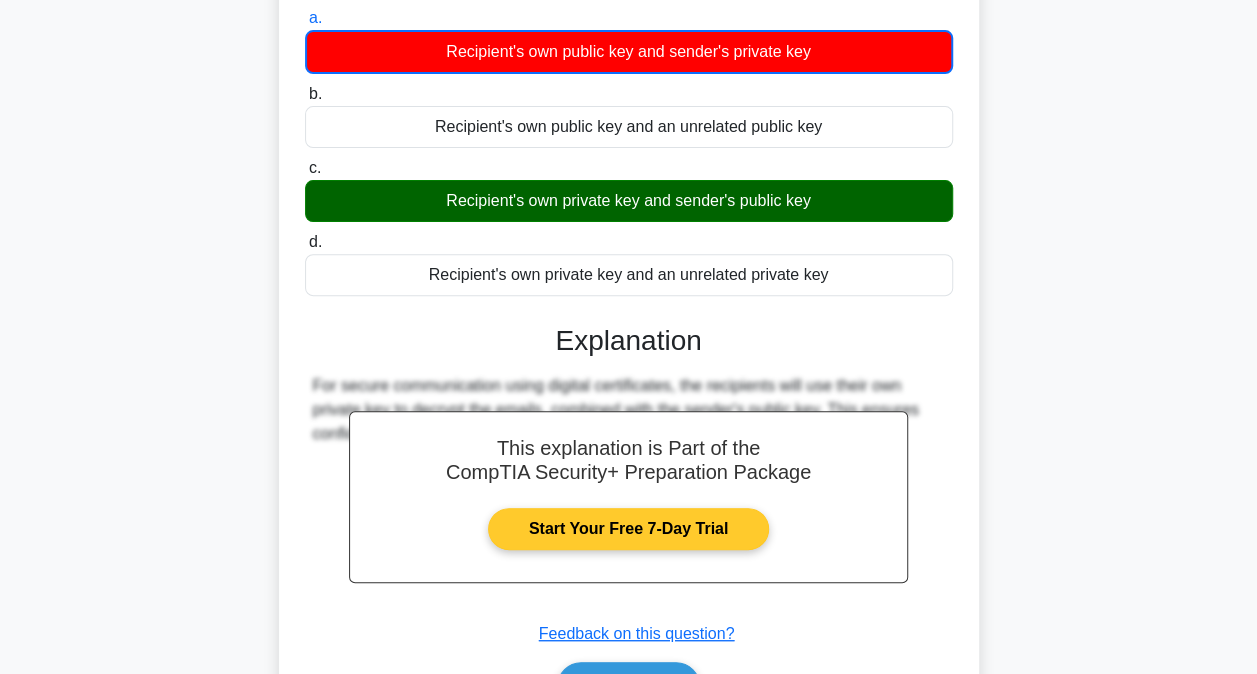 scroll, scrollTop: 406, scrollLeft: 0, axis: vertical 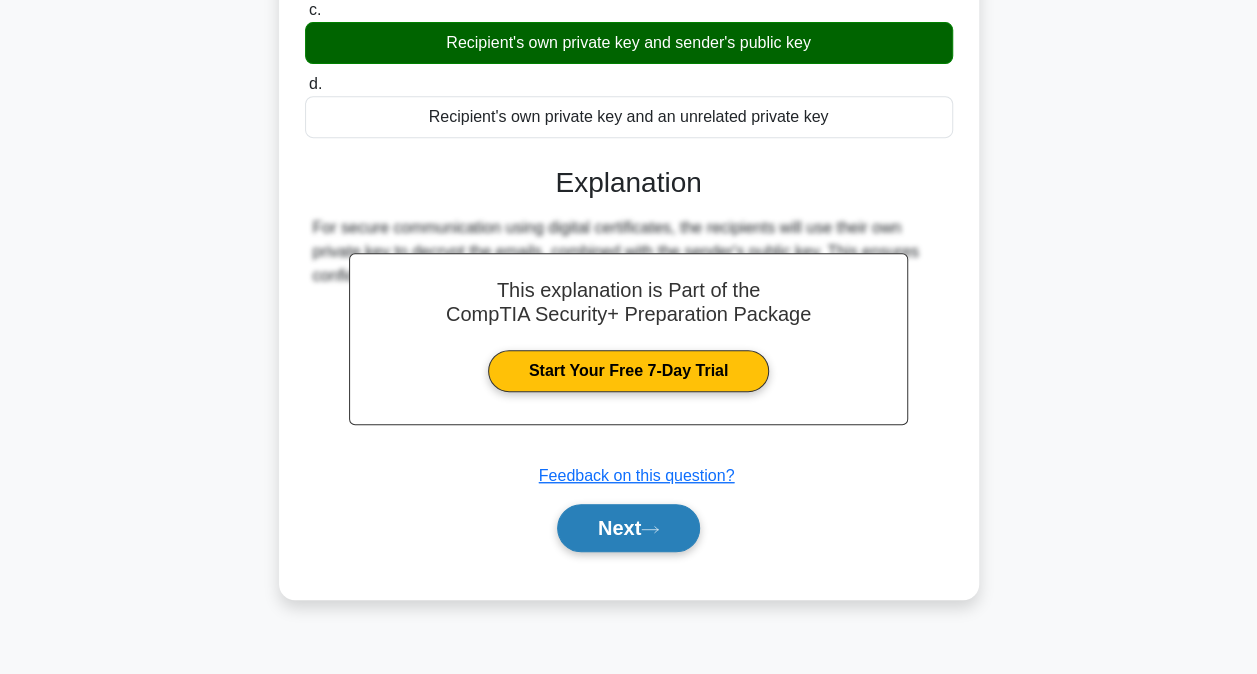 click on "Next" at bounding box center (628, 528) 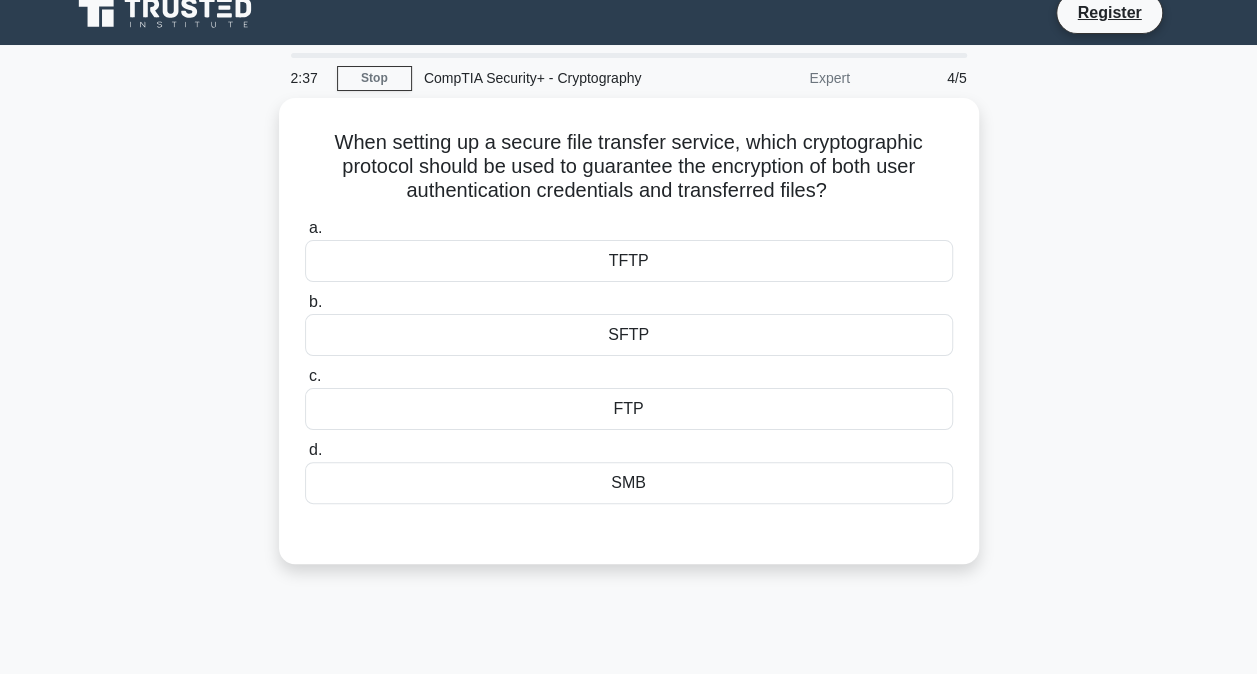 scroll, scrollTop: 0, scrollLeft: 0, axis: both 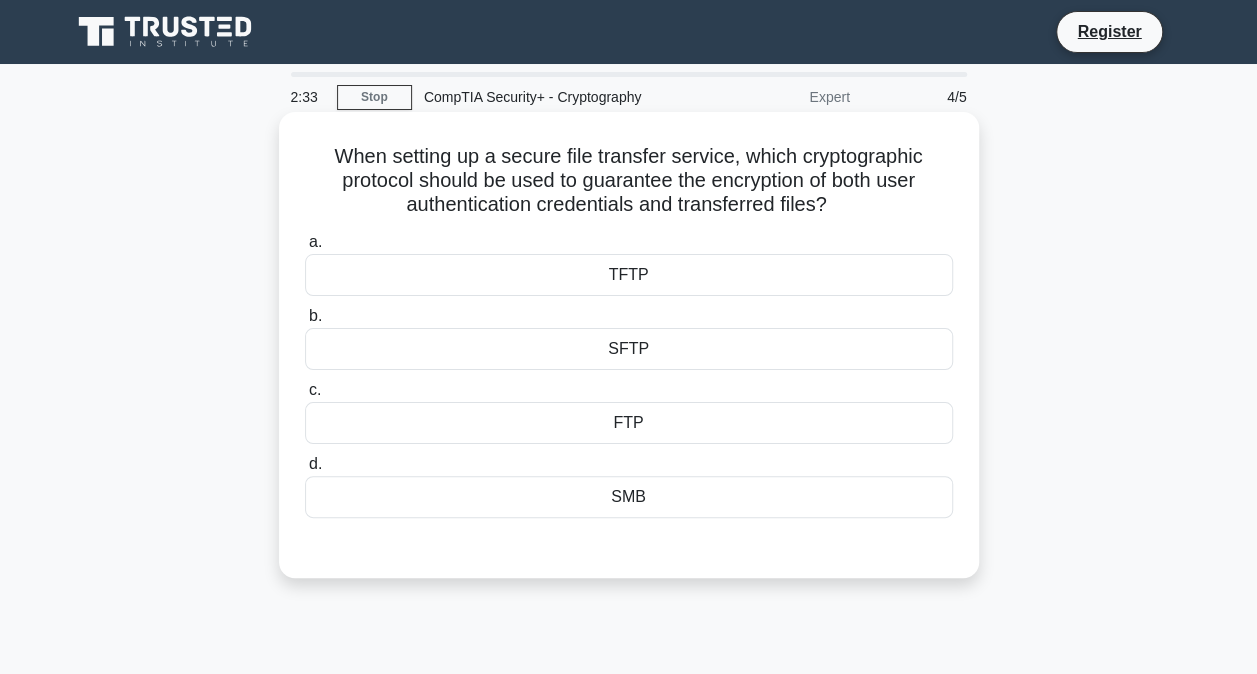 click on "SFTP" at bounding box center [629, 349] 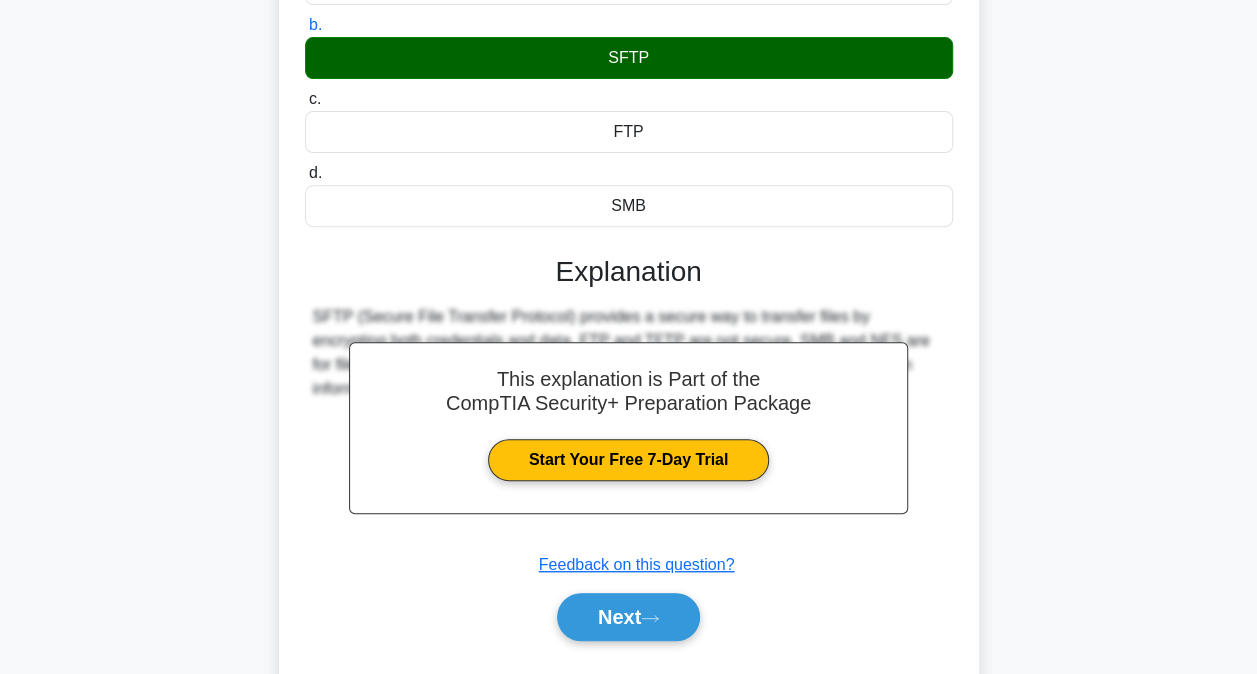scroll, scrollTop: 292, scrollLeft: 0, axis: vertical 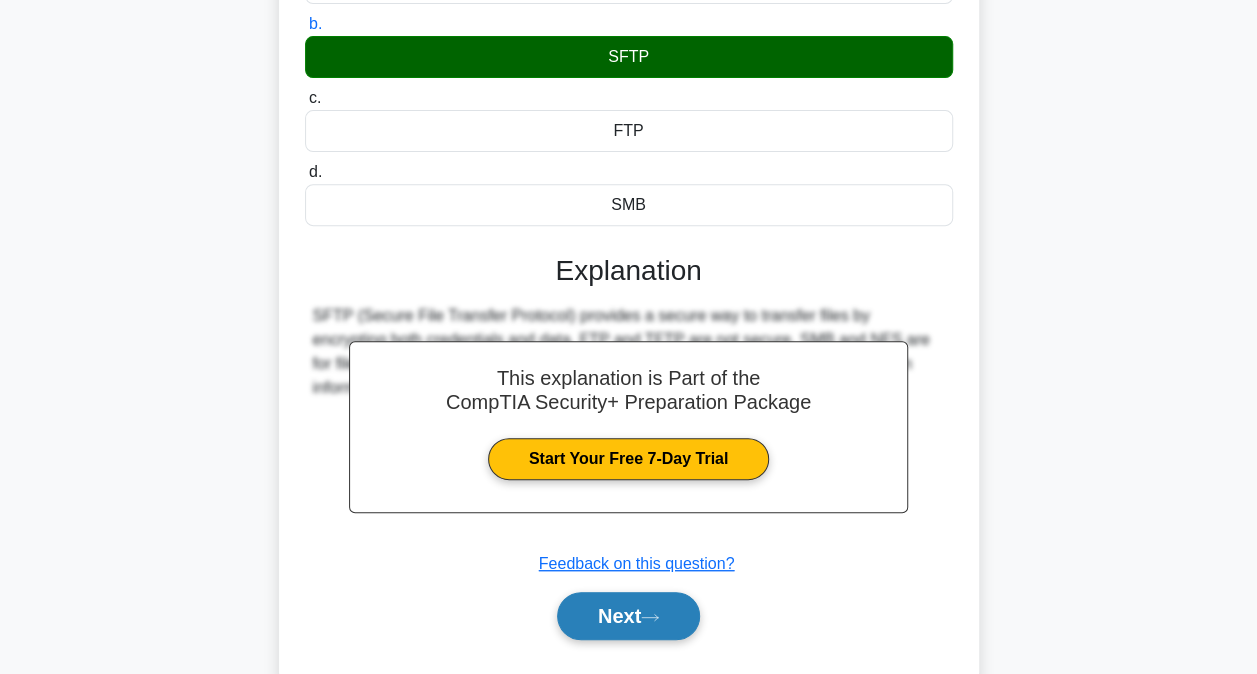 click on "Next" at bounding box center [628, 616] 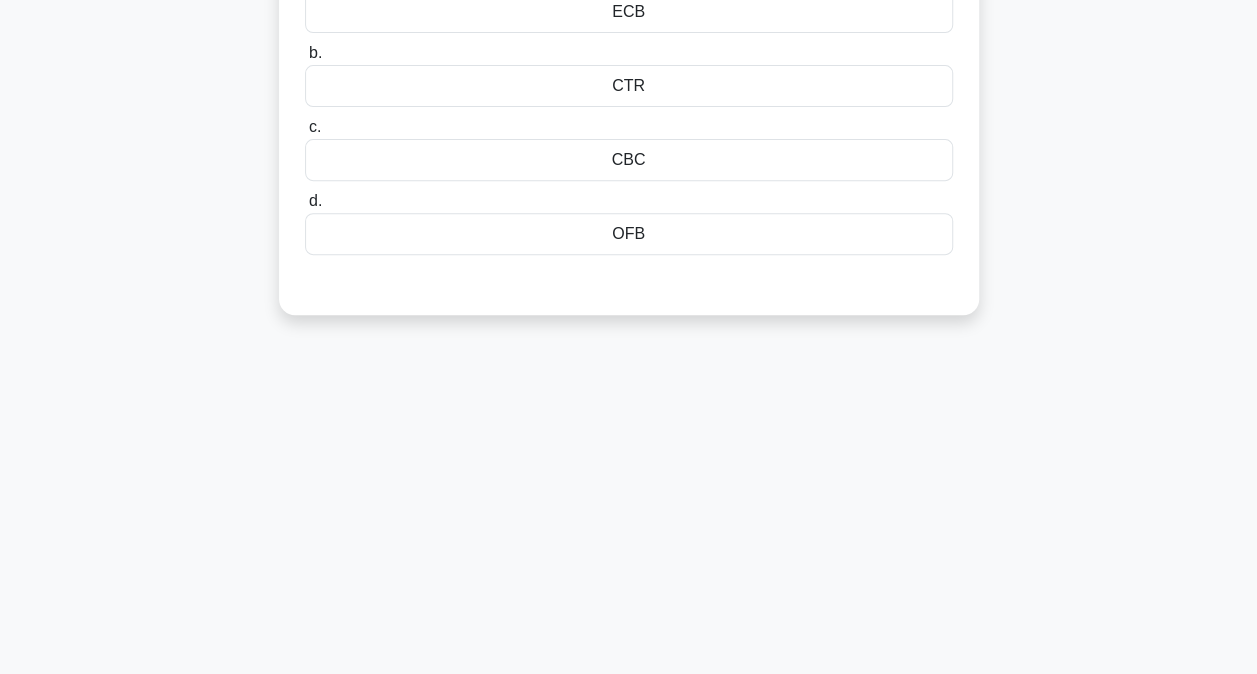 scroll, scrollTop: 0, scrollLeft: 0, axis: both 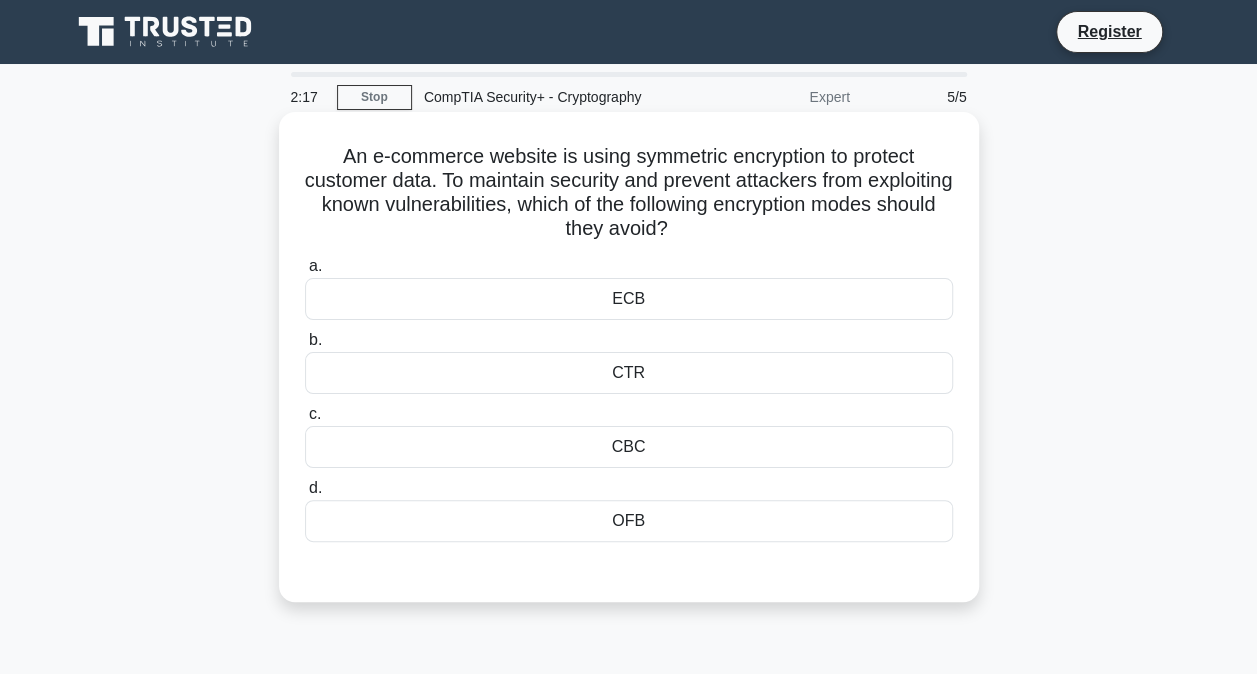 click on "CBC" at bounding box center (629, 447) 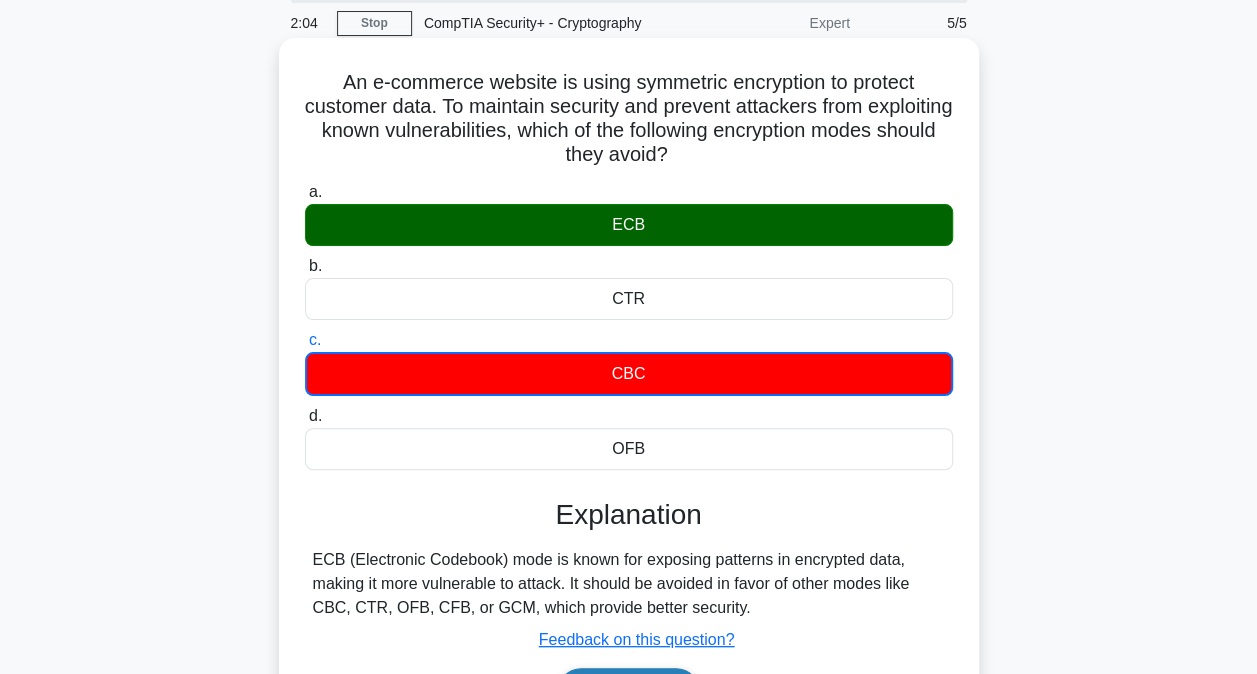 scroll, scrollTop: 72, scrollLeft: 0, axis: vertical 